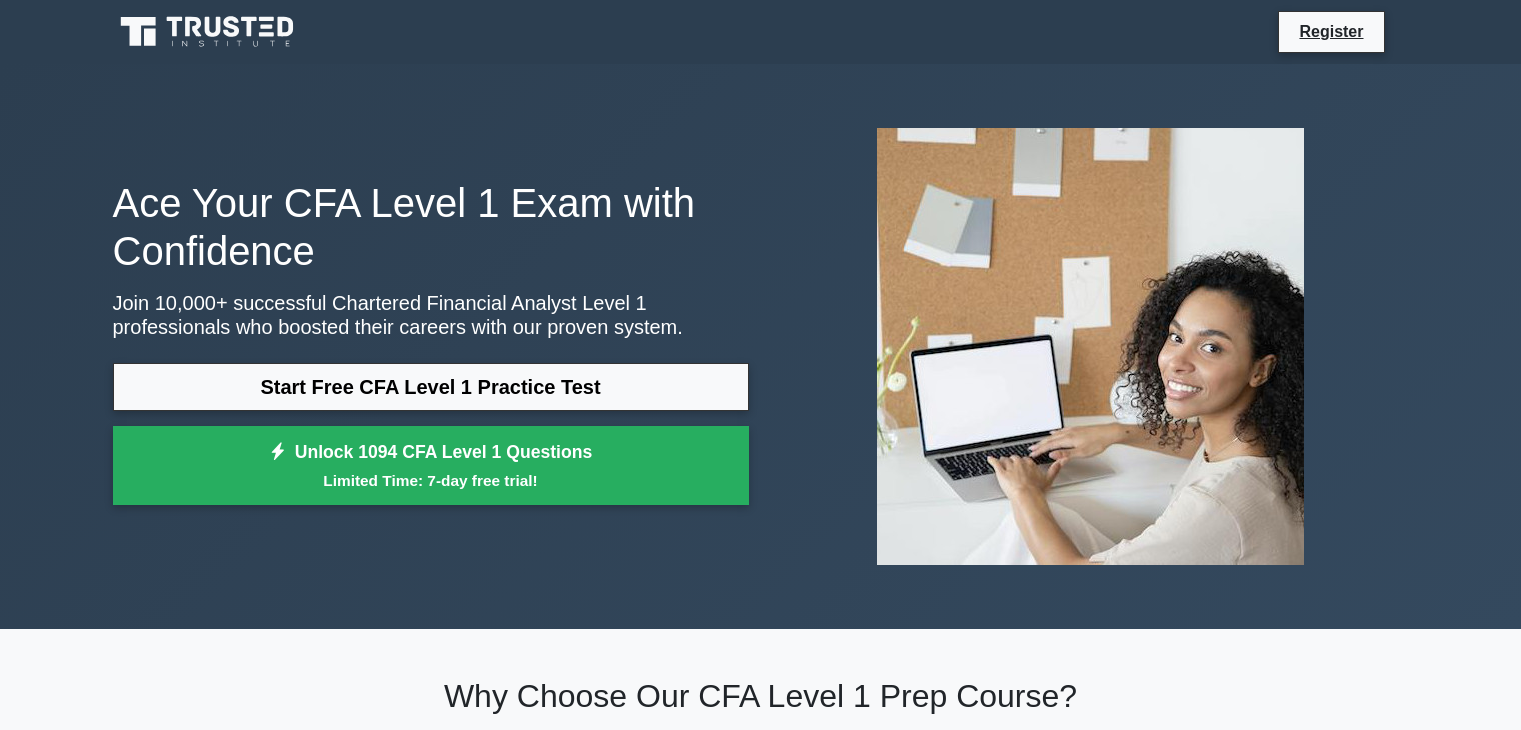 scroll, scrollTop: 516, scrollLeft: 0, axis: vertical 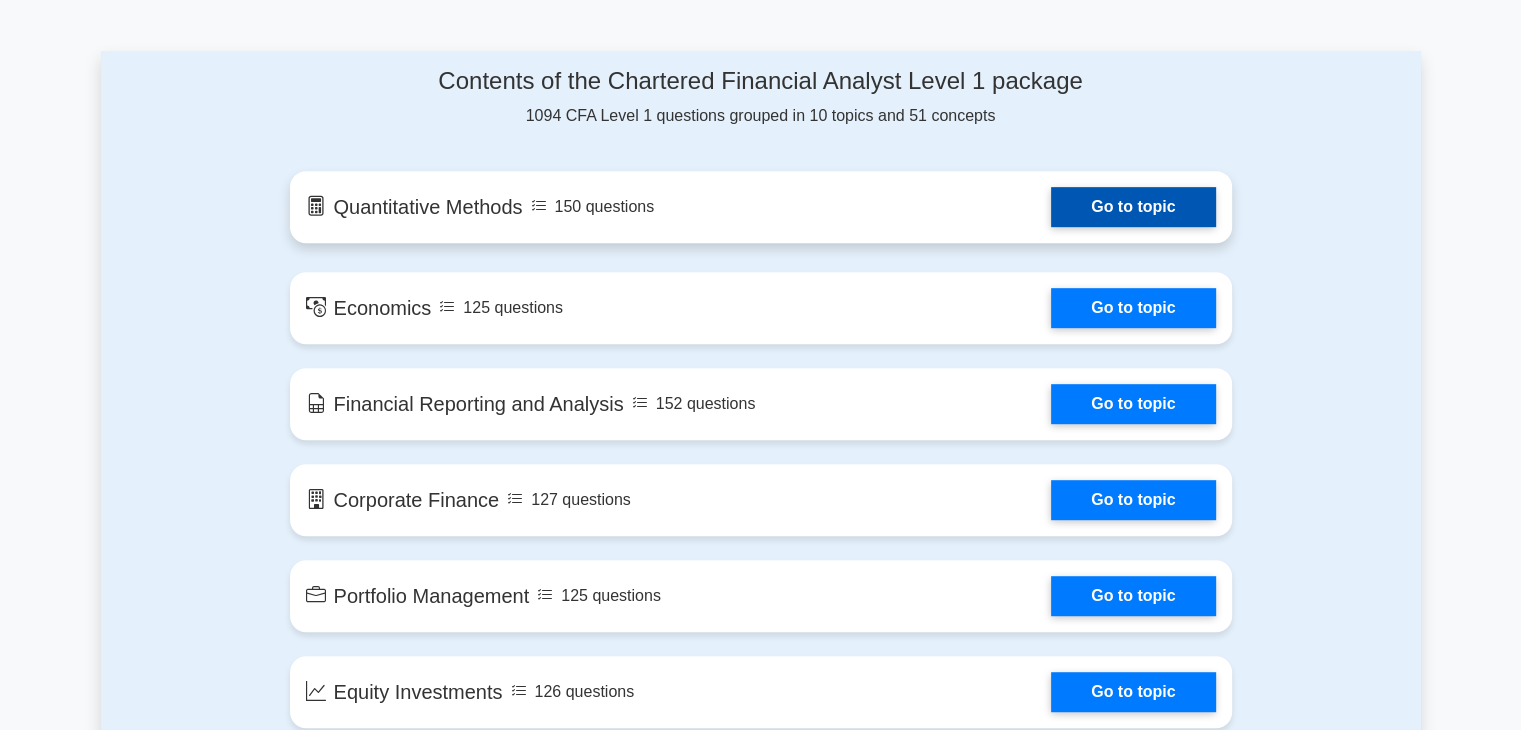 click on "Go to topic" at bounding box center (1133, 207) 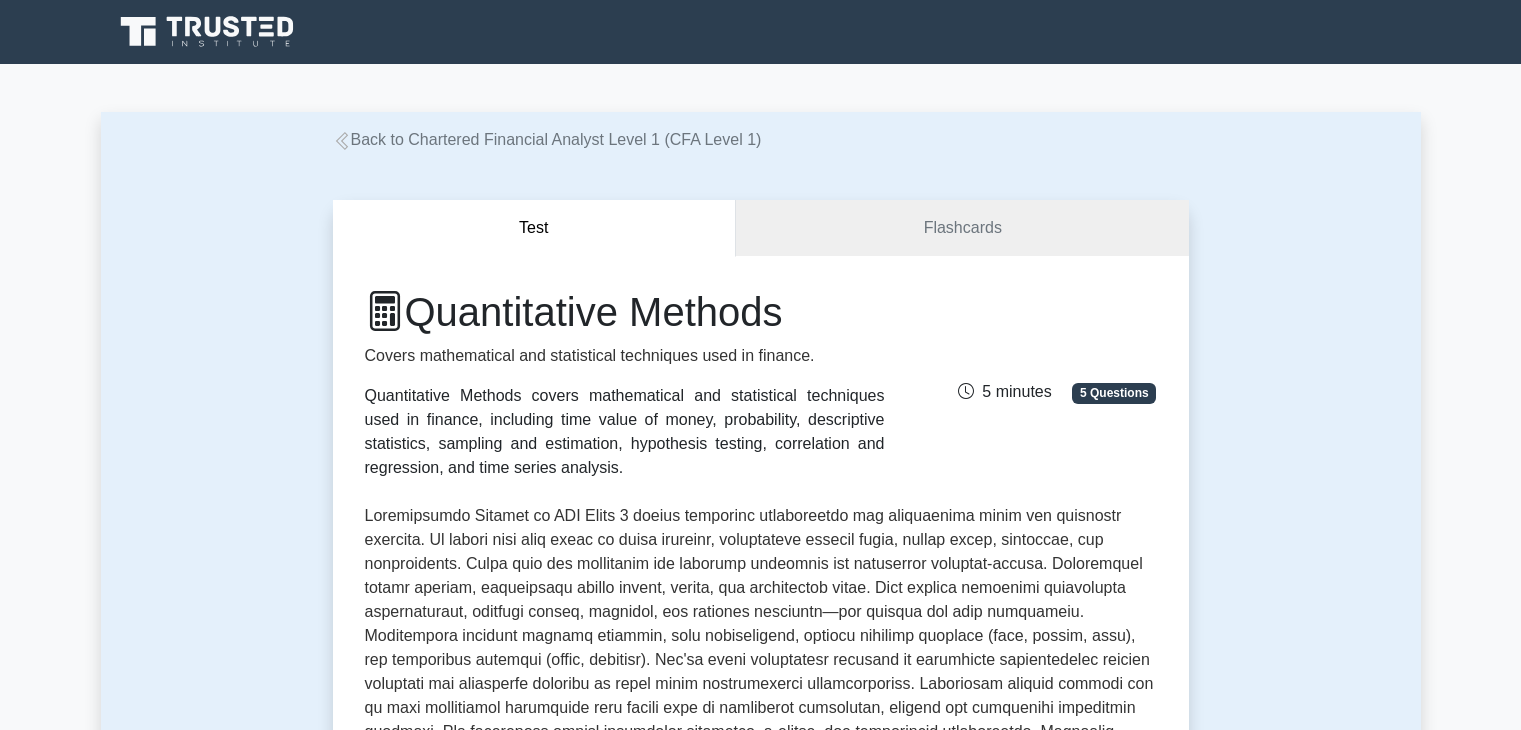 scroll, scrollTop: 0, scrollLeft: 0, axis: both 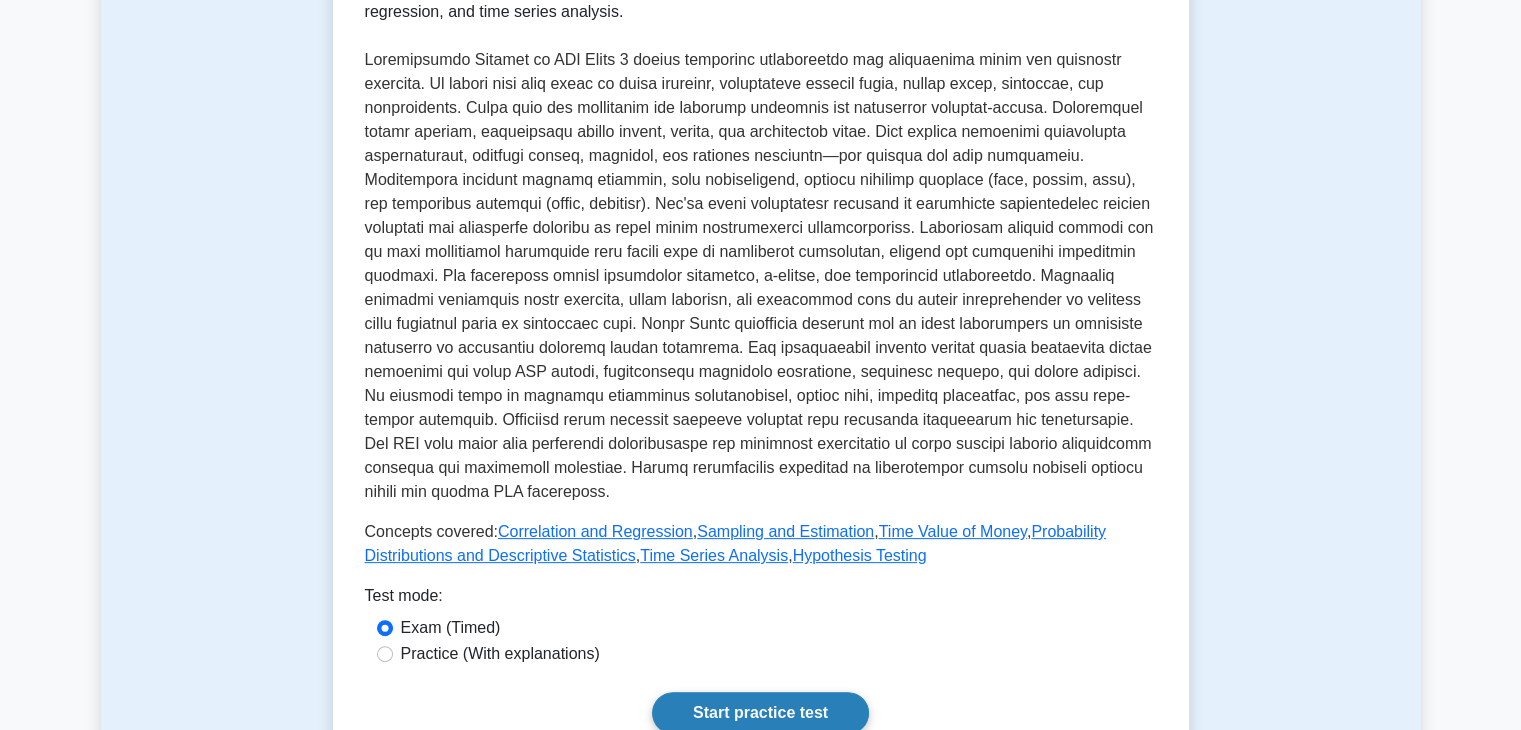 click on "Start practice test" at bounding box center (760, 713) 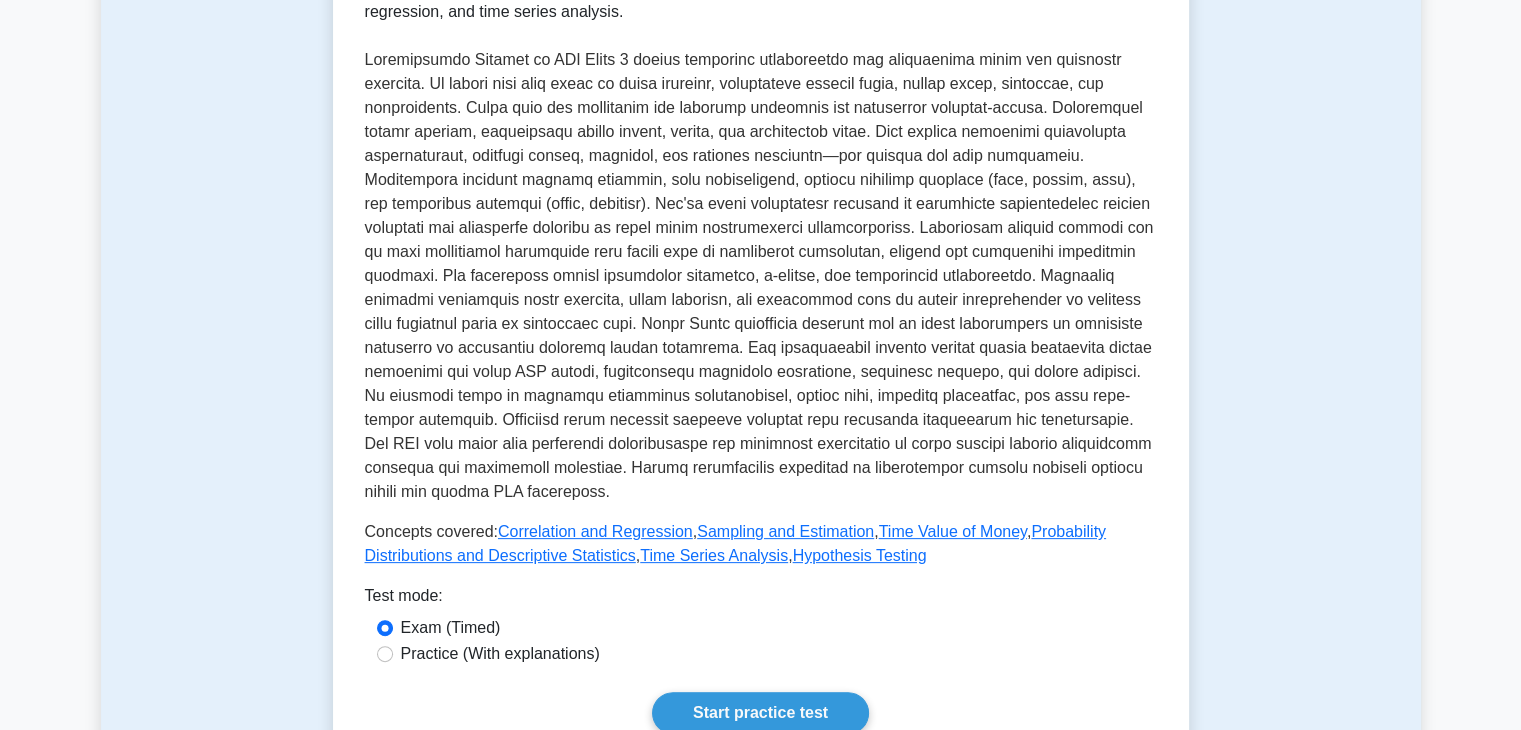 click on "Practice (With explanations)" at bounding box center (500, 654) 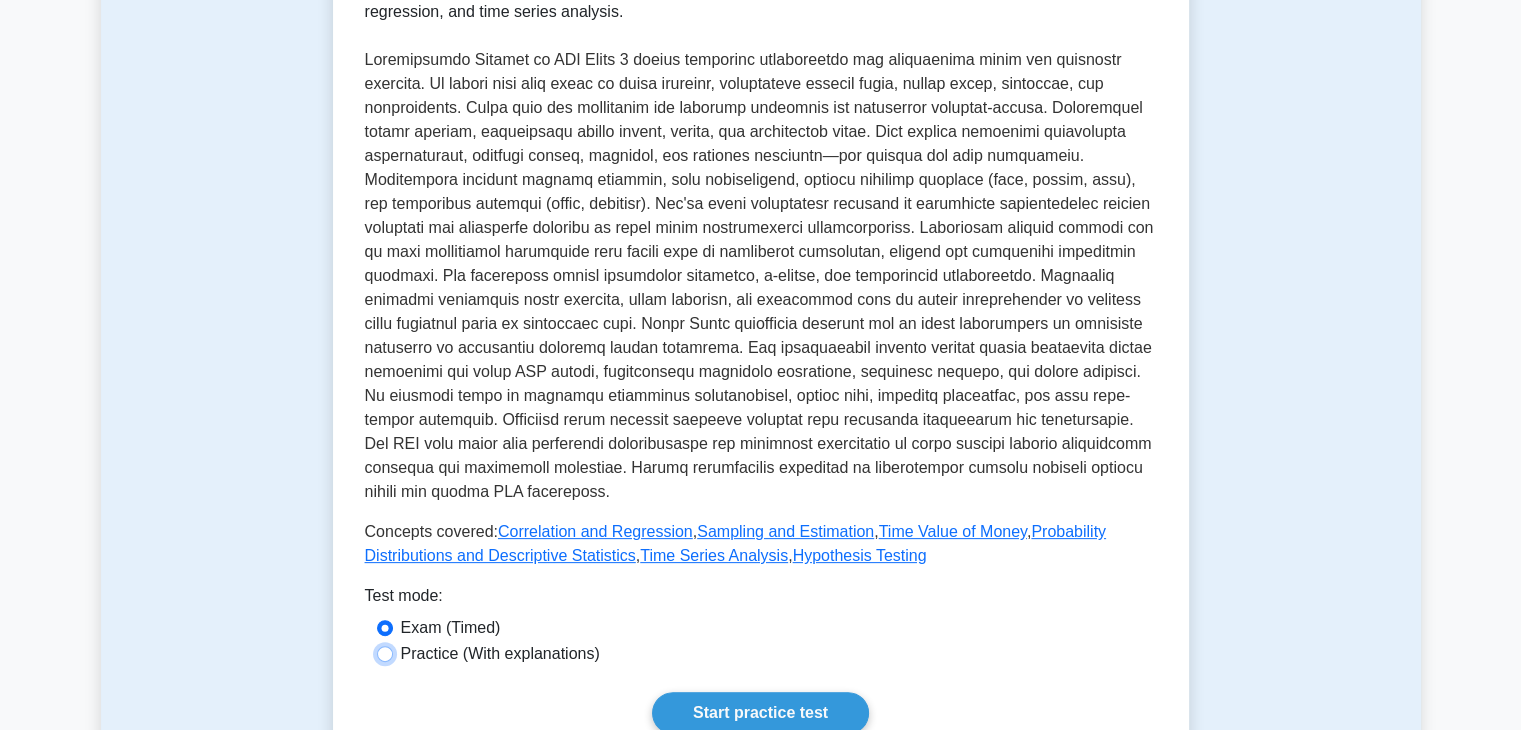 click on "Practice (With explanations)" at bounding box center (385, 654) 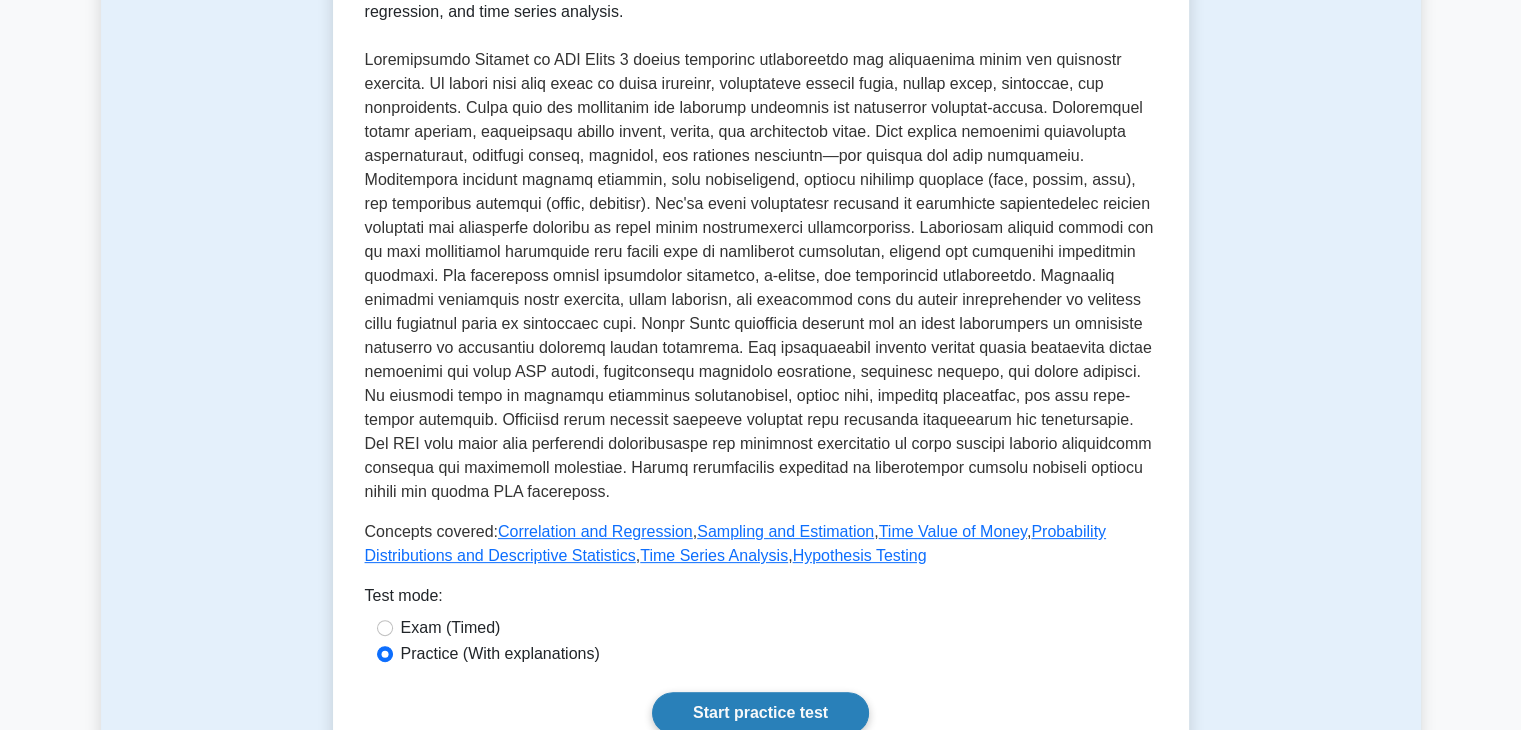 click on "Start practice test" at bounding box center (760, 713) 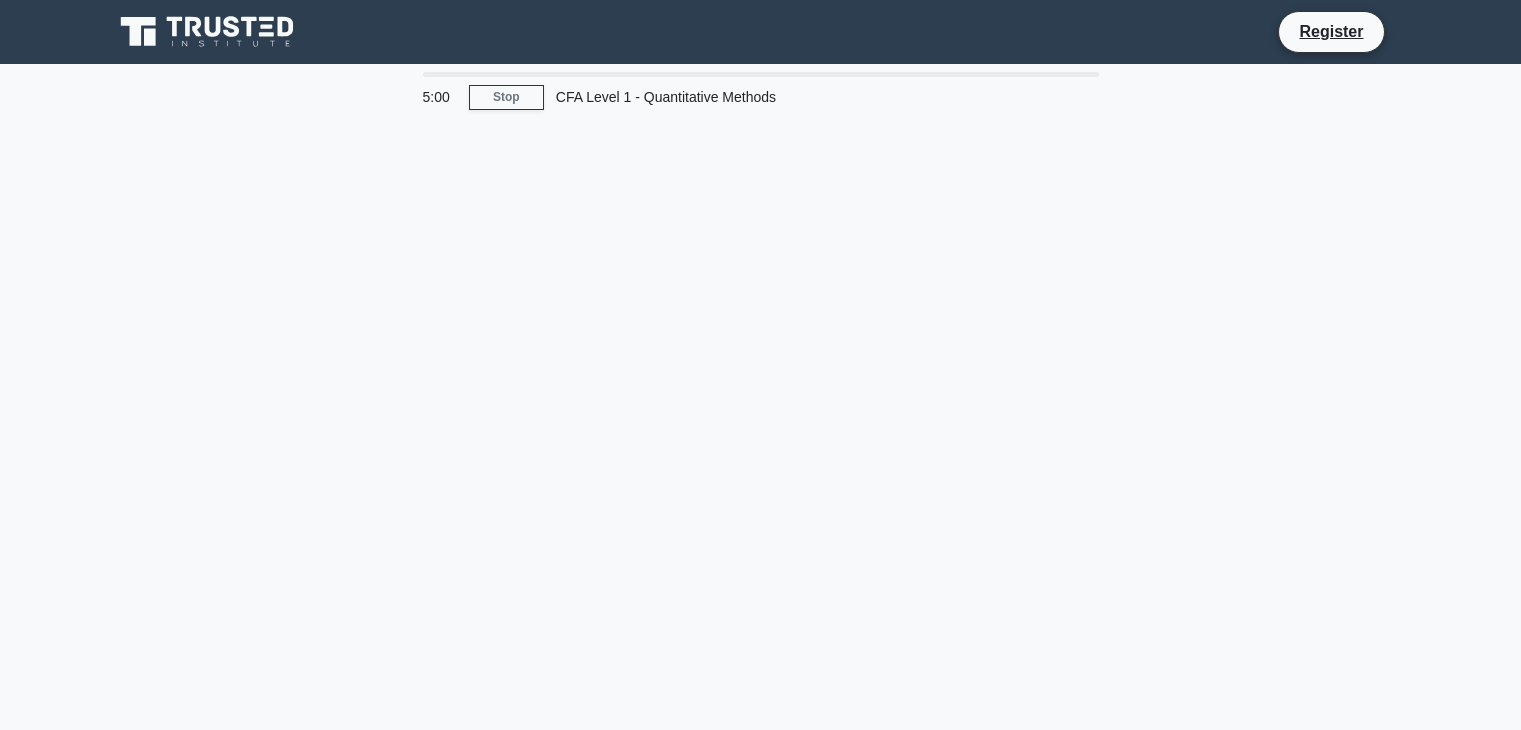 scroll, scrollTop: 0, scrollLeft: 0, axis: both 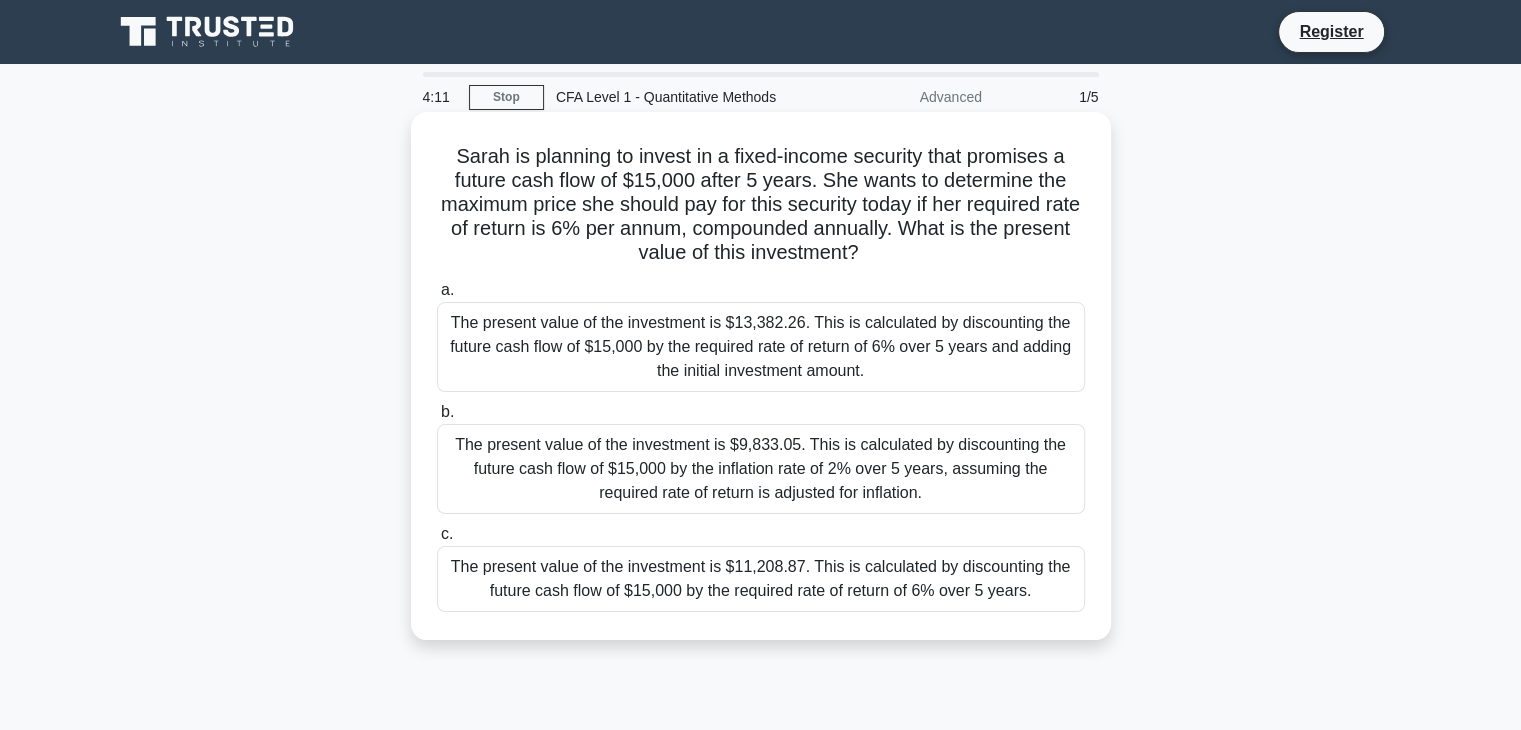 click on "a.
The present value of the investment is $13,382.26. This is calculated by discounting the future cash flow of $15,000 by the required rate of return of 6% over 5 years and adding the initial investment amount." at bounding box center (761, 335) 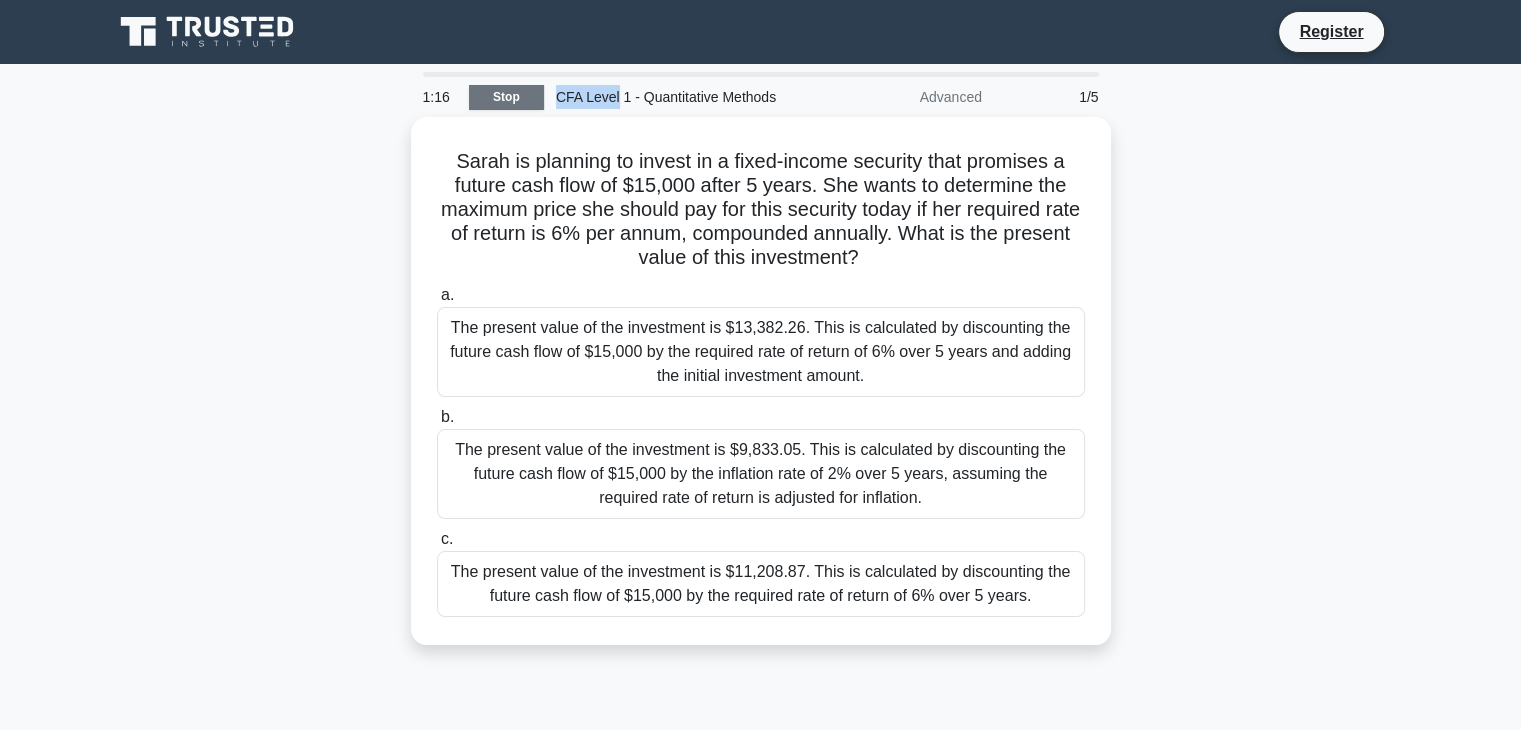drag, startPoint x: 66, startPoint y: 168, endPoint x: 49, endPoint y: 142, distance: 31.06445 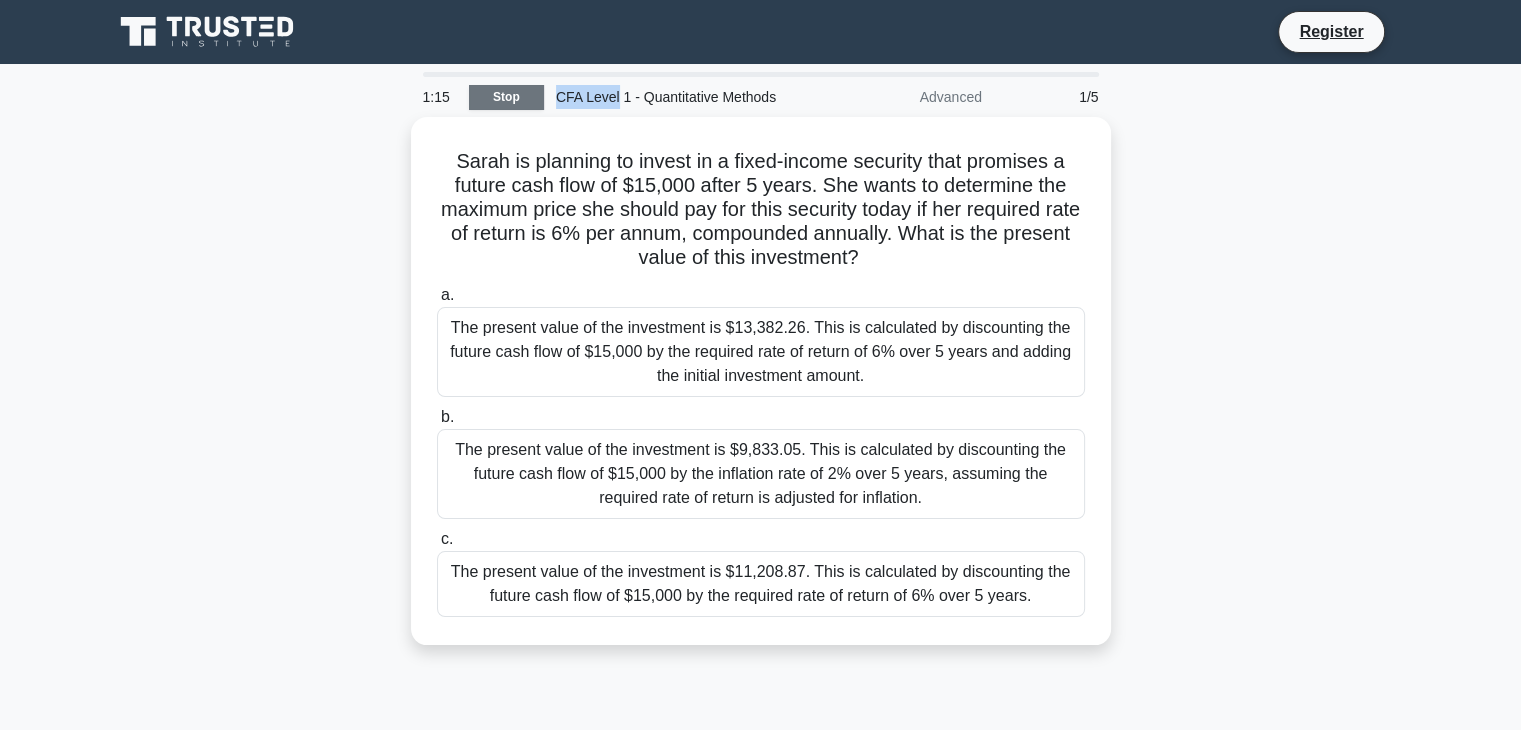 click on "Stop" at bounding box center [506, 97] 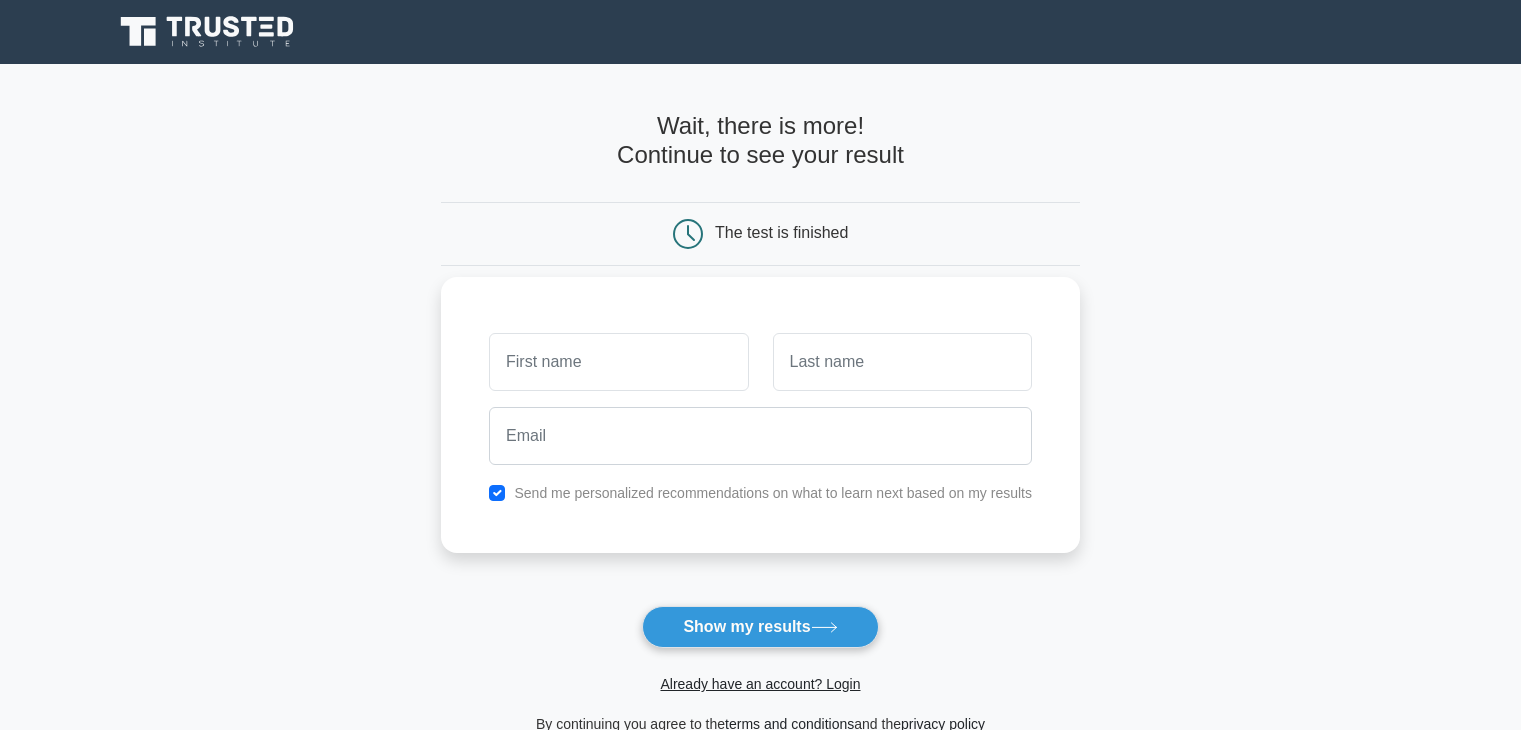scroll, scrollTop: 36, scrollLeft: 0, axis: vertical 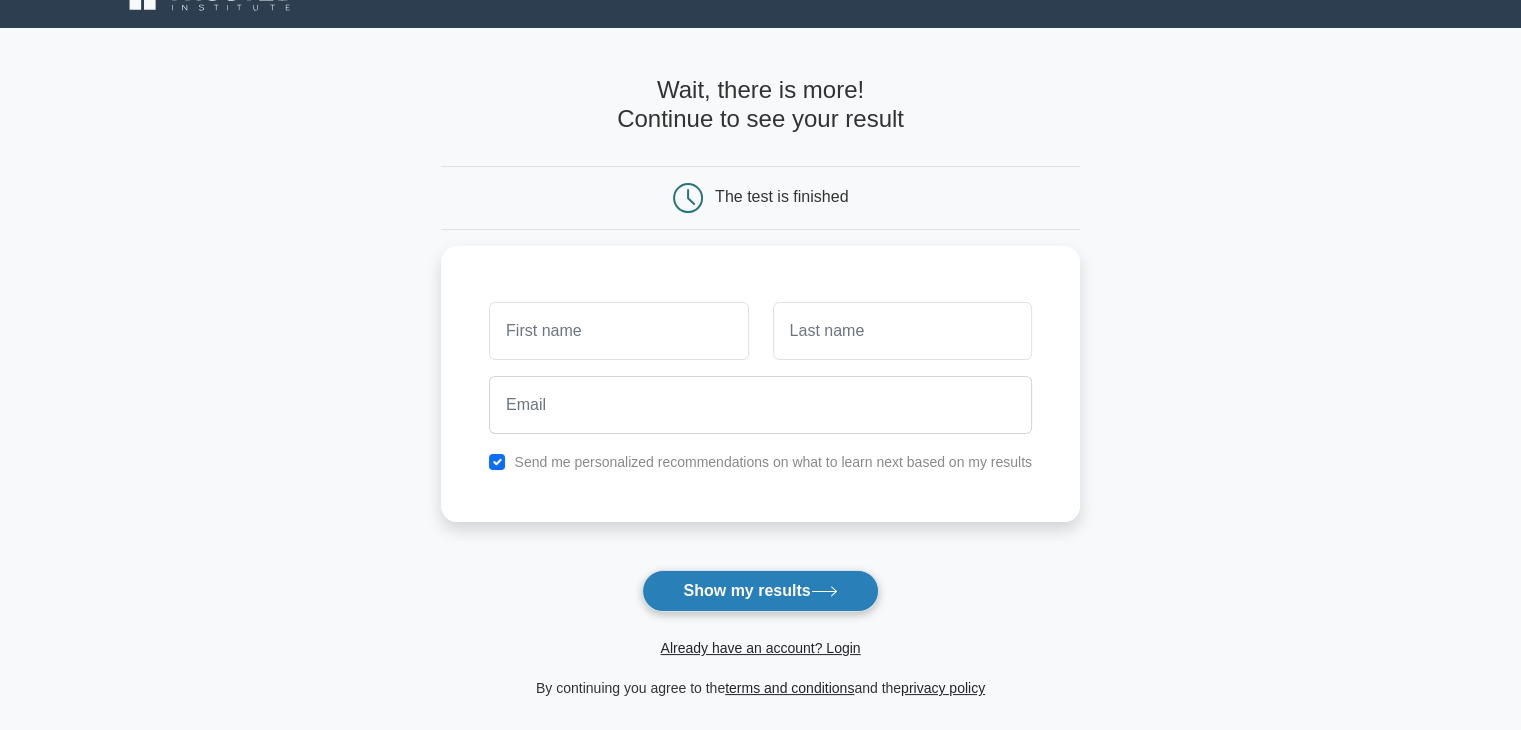 click on "Show my results" at bounding box center (760, 591) 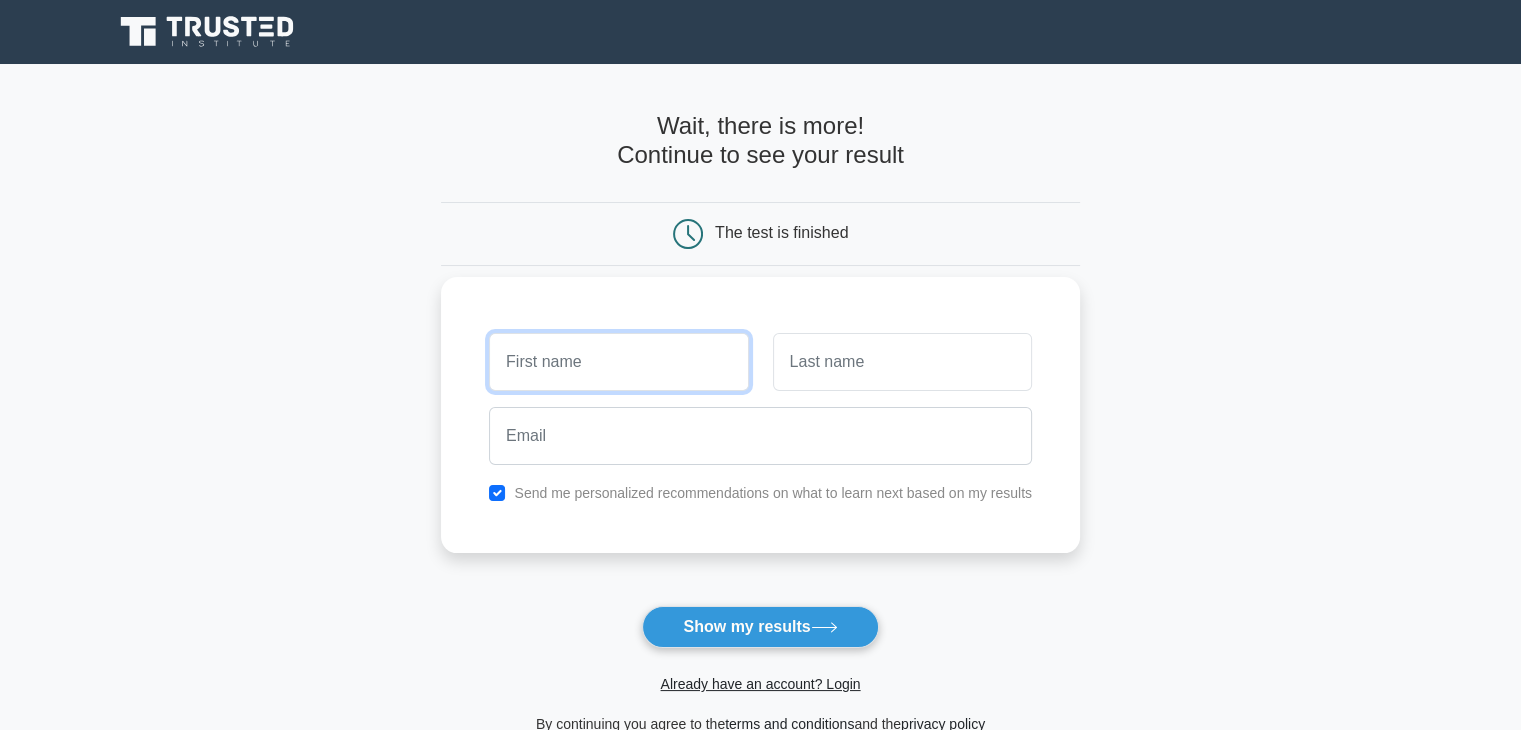 scroll, scrollTop: 0, scrollLeft: 0, axis: both 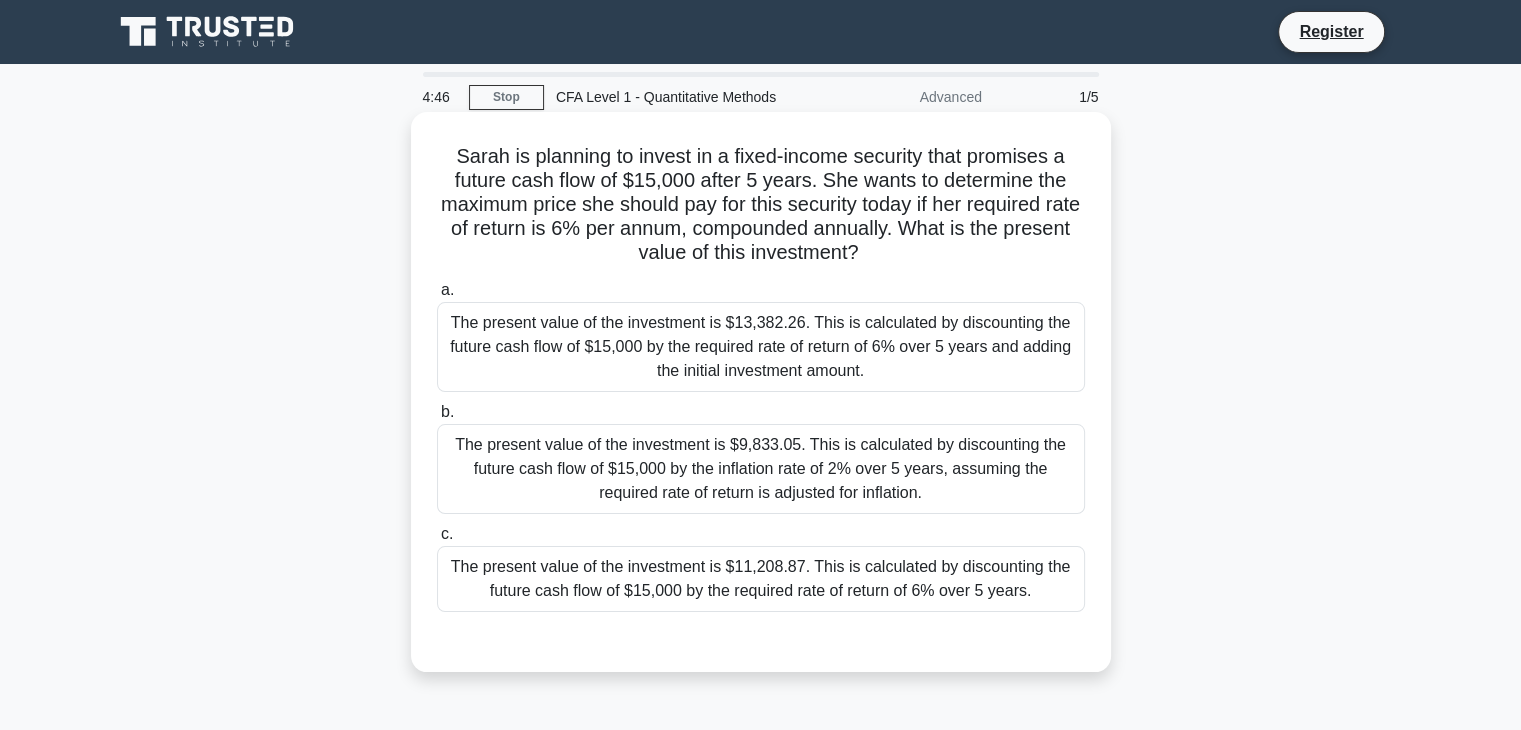 click on "The present value of the investment is $13,382.26. This is calculated by discounting the future cash flow of $15,000 by the required rate of return of 6% over 5 years and adding the initial investment amount." at bounding box center [761, 347] 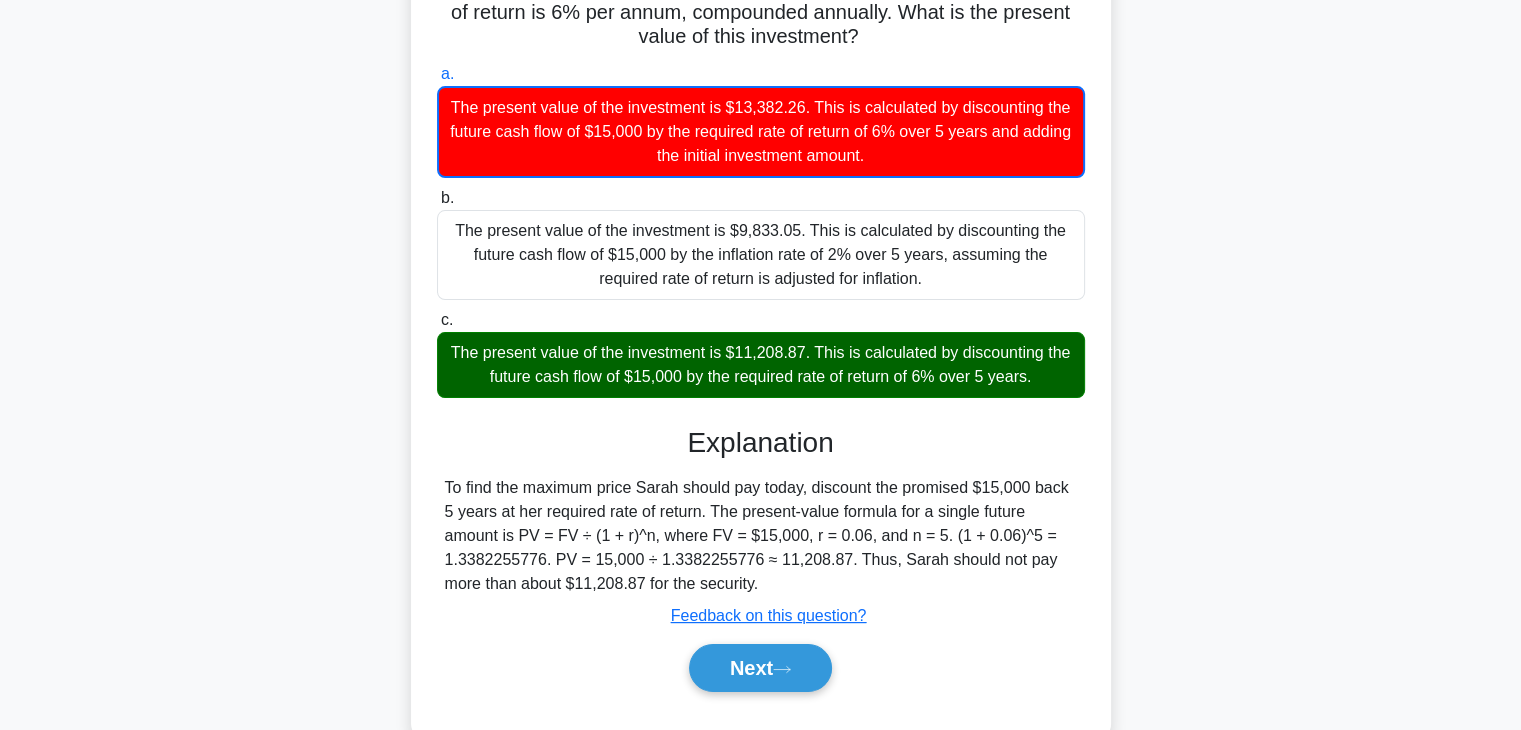 scroll, scrollTop: 336, scrollLeft: 0, axis: vertical 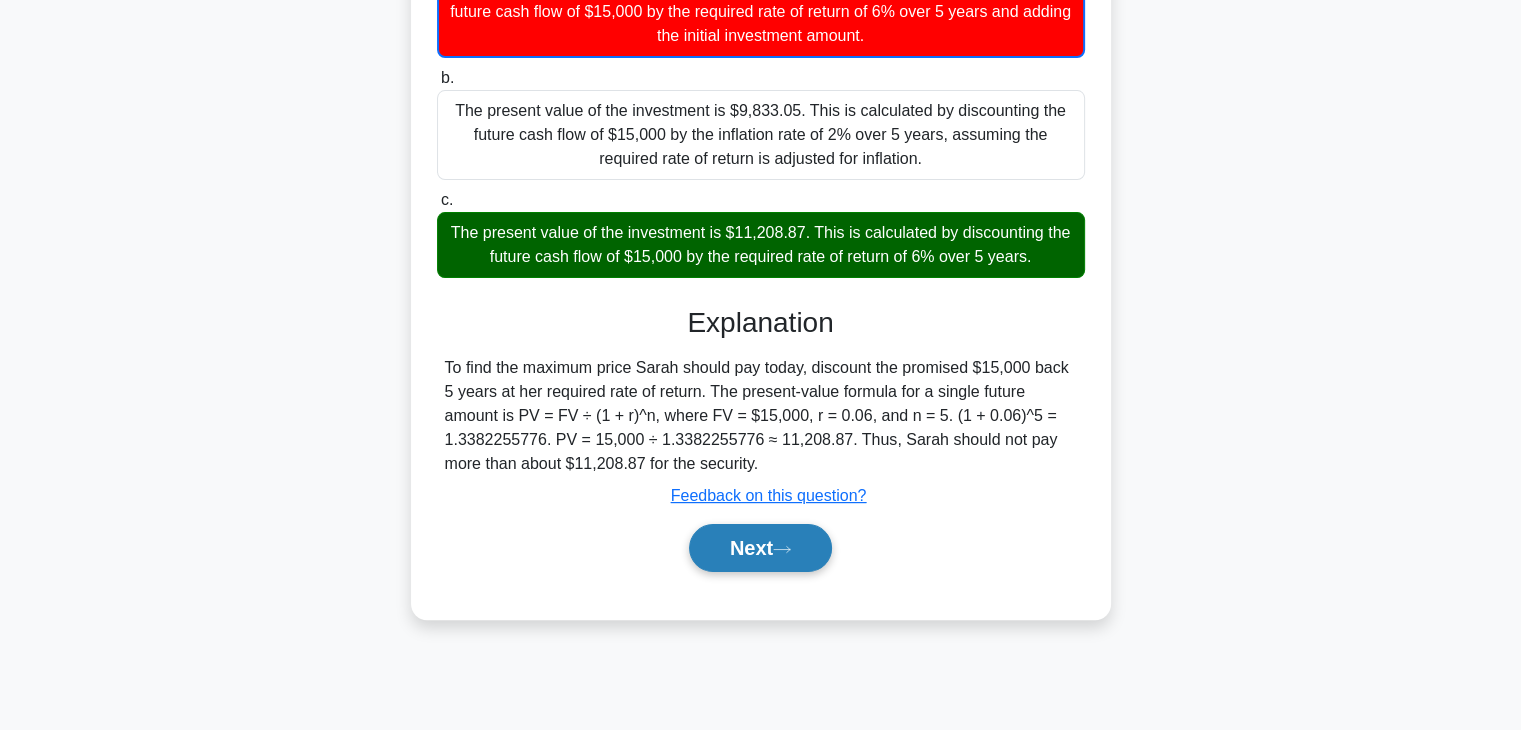 click on "Next" at bounding box center (760, 548) 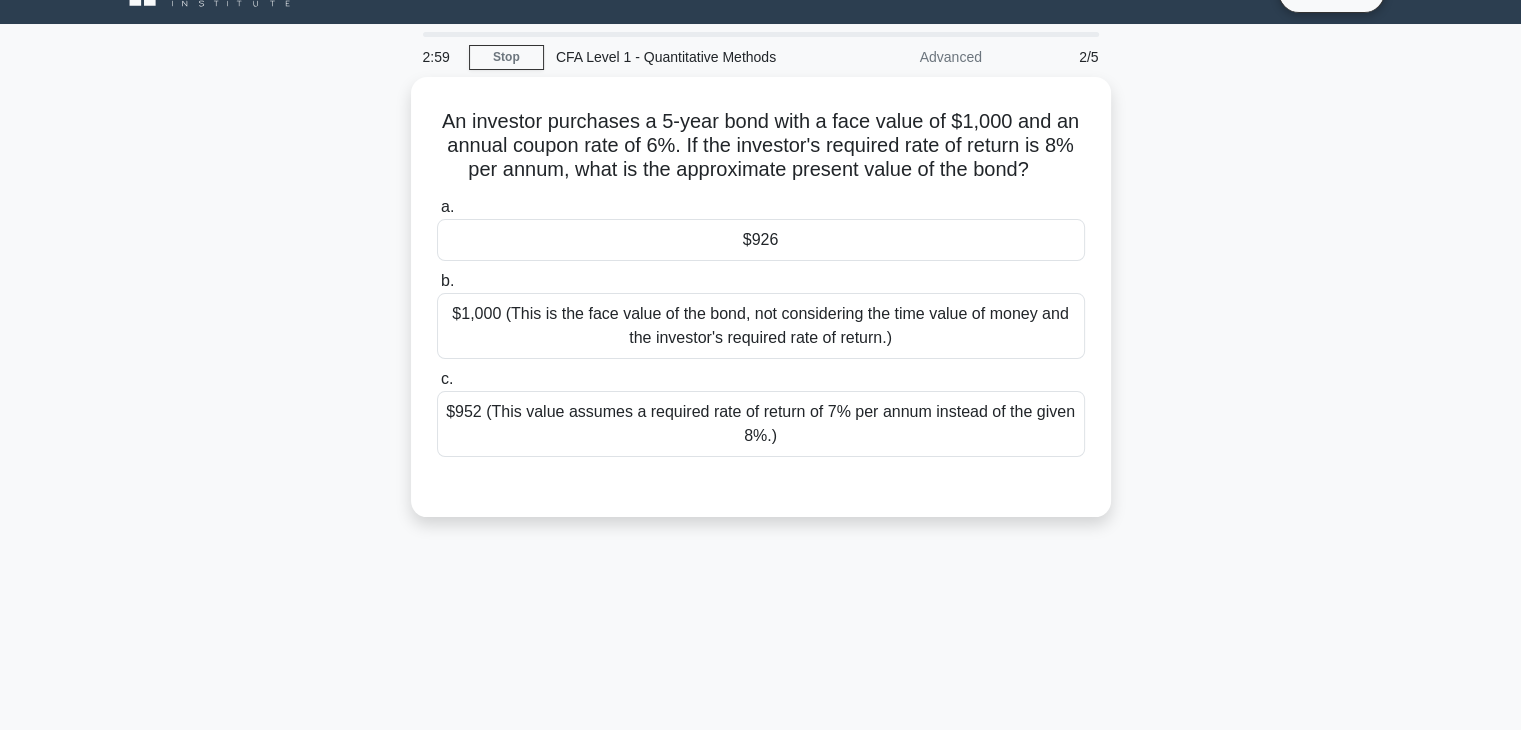 scroll, scrollTop: 36, scrollLeft: 0, axis: vertical 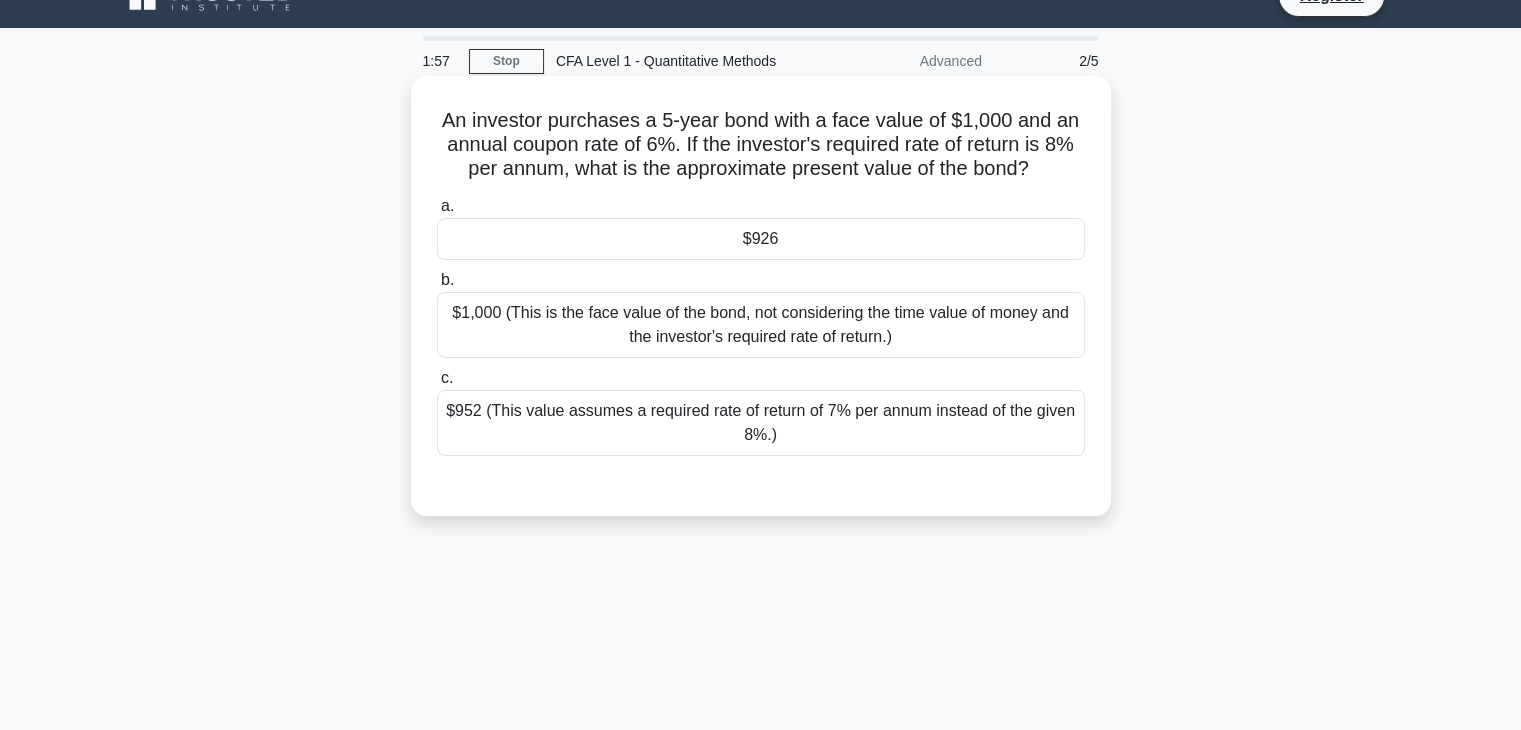 click on "a.
$926" at bounding box center [761, 227] 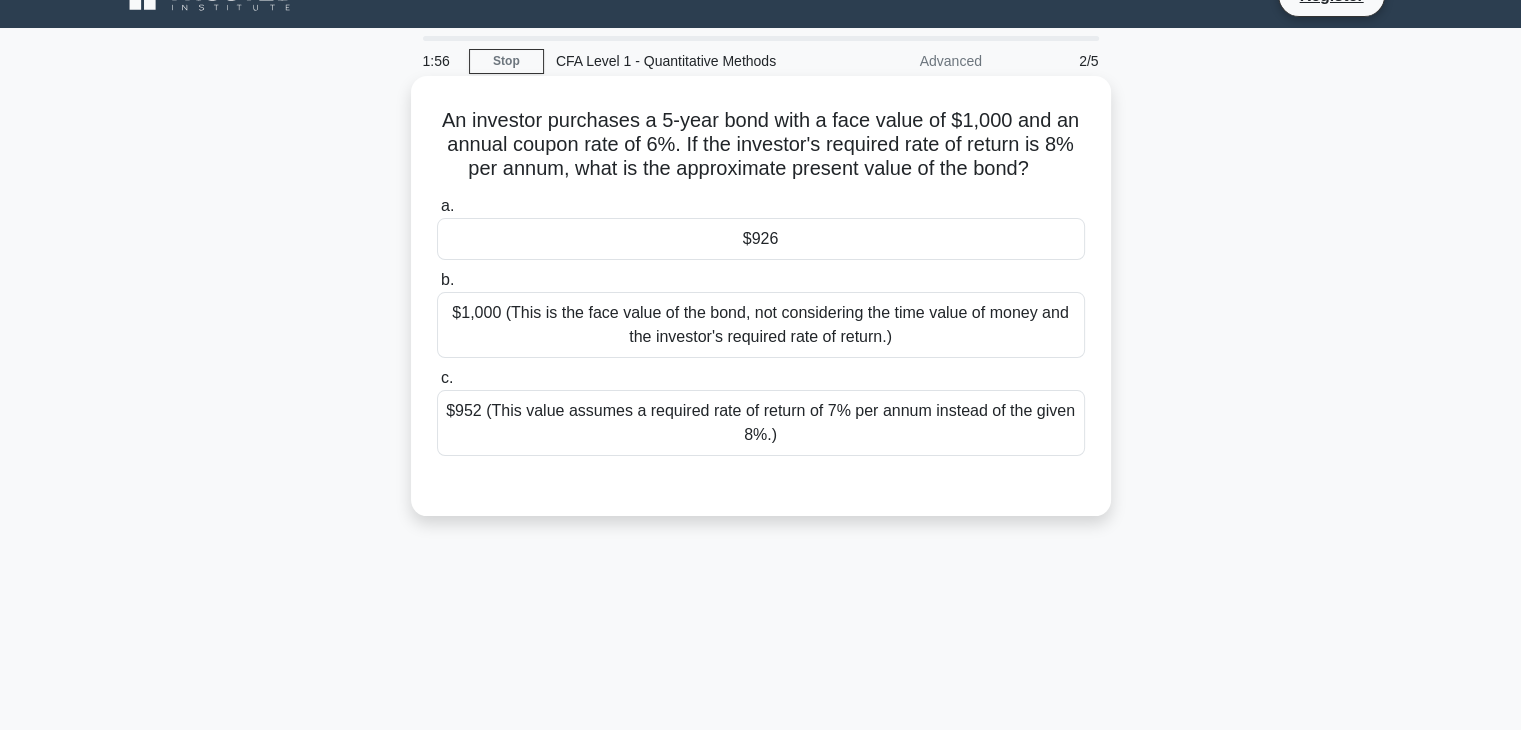 click on "$926" at bounding box center (761, 239) 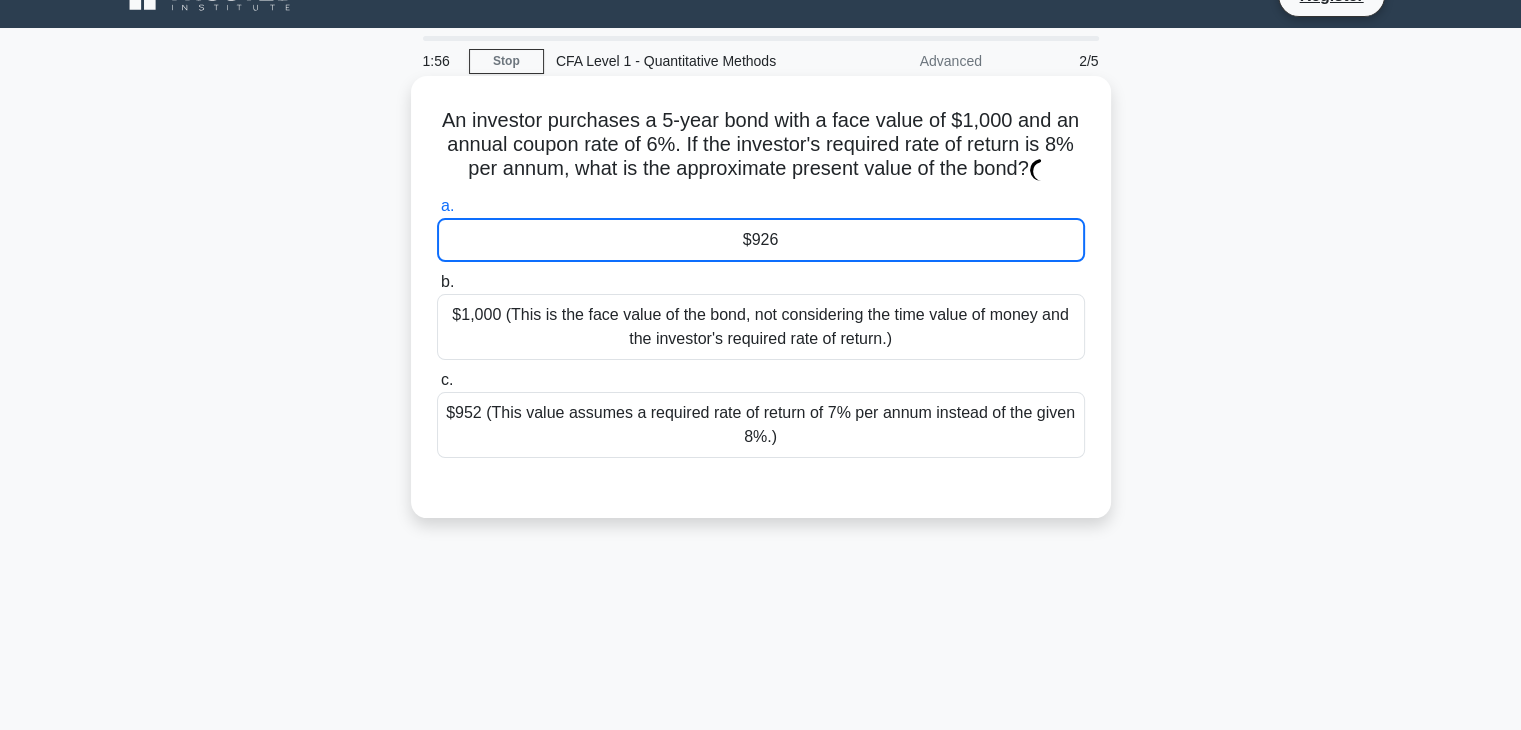 click on "$926" at bounding box center [761, 240] 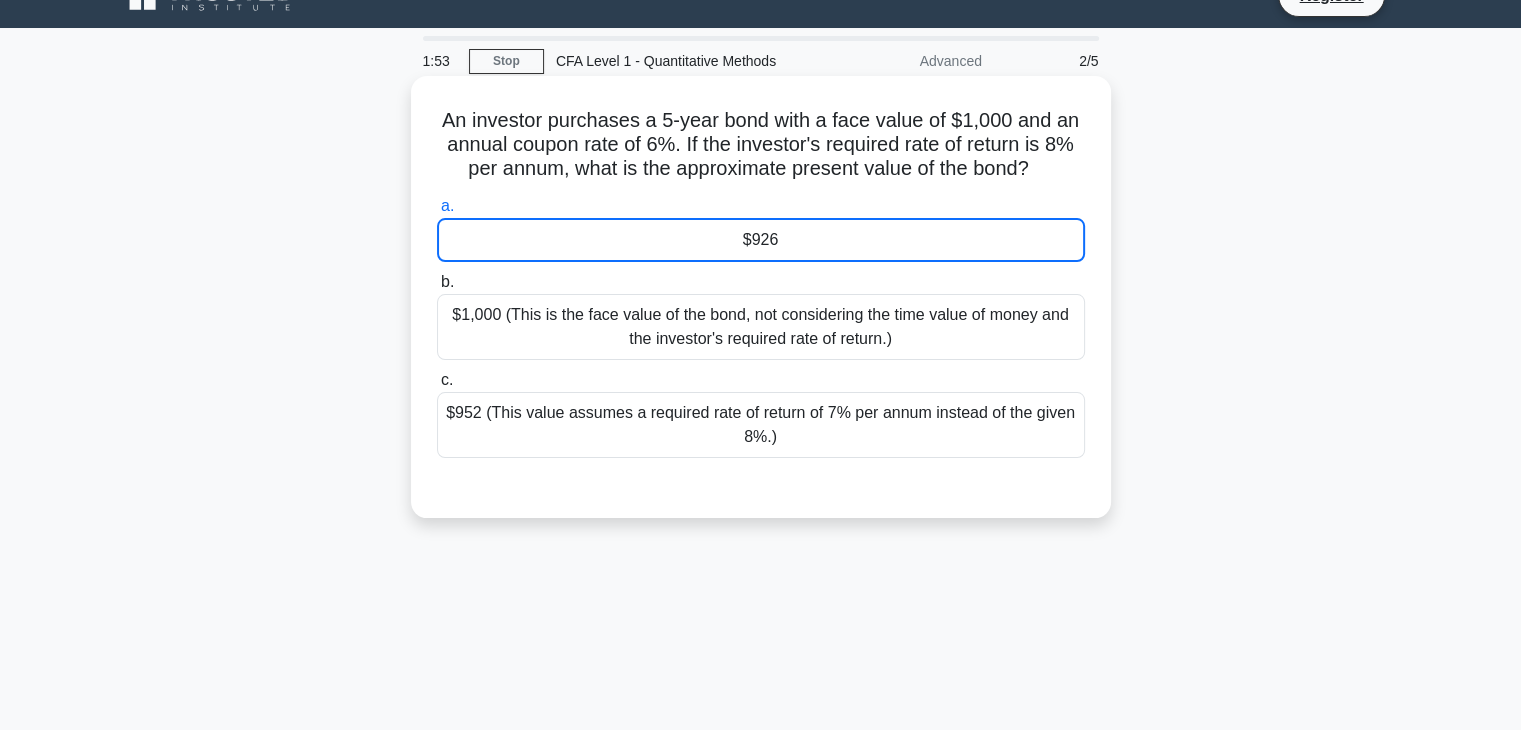 click on "a.
$926" at bounding box center [761, 228] 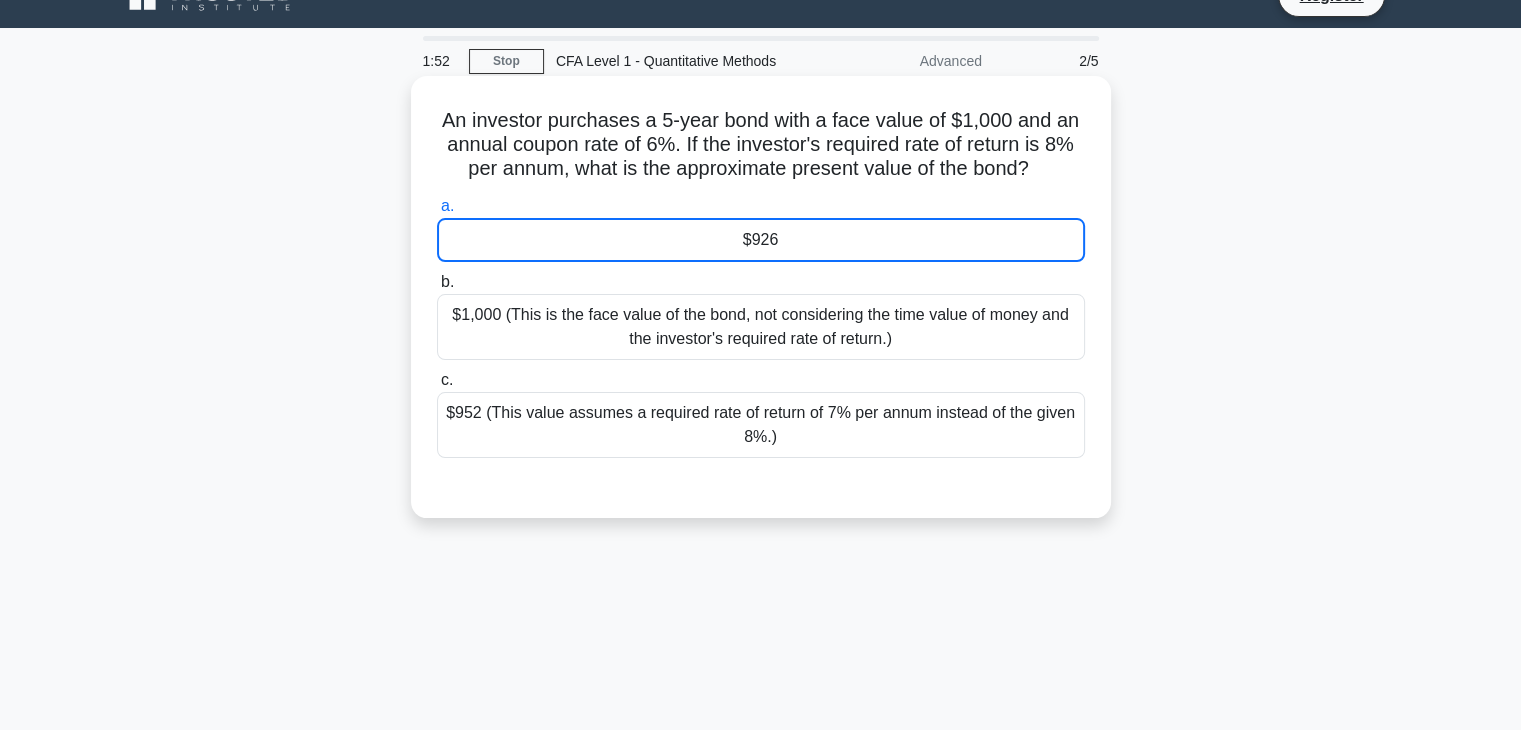 click on "$926" at bounding box center (761, 240) 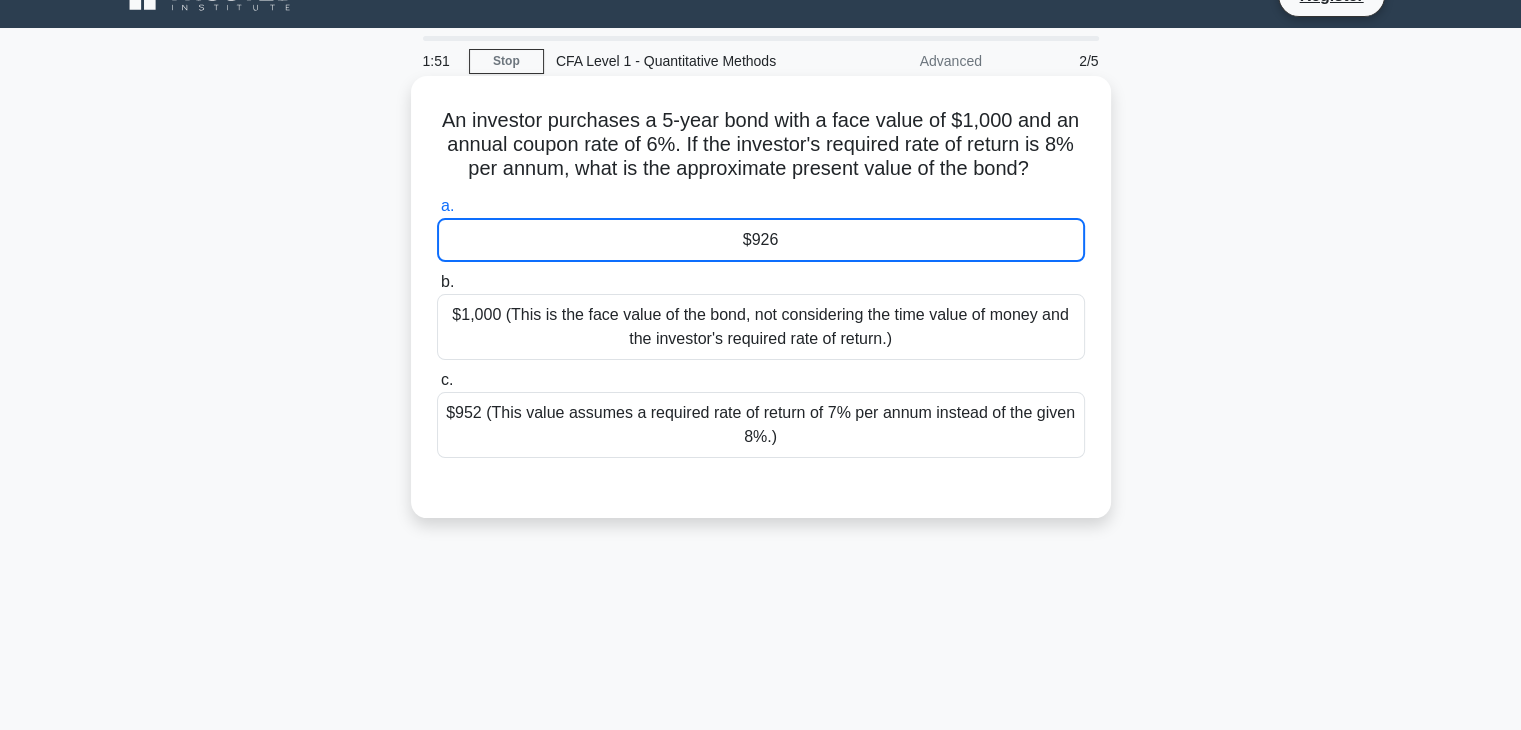 click on "$926" at bounding box center [761, 240] 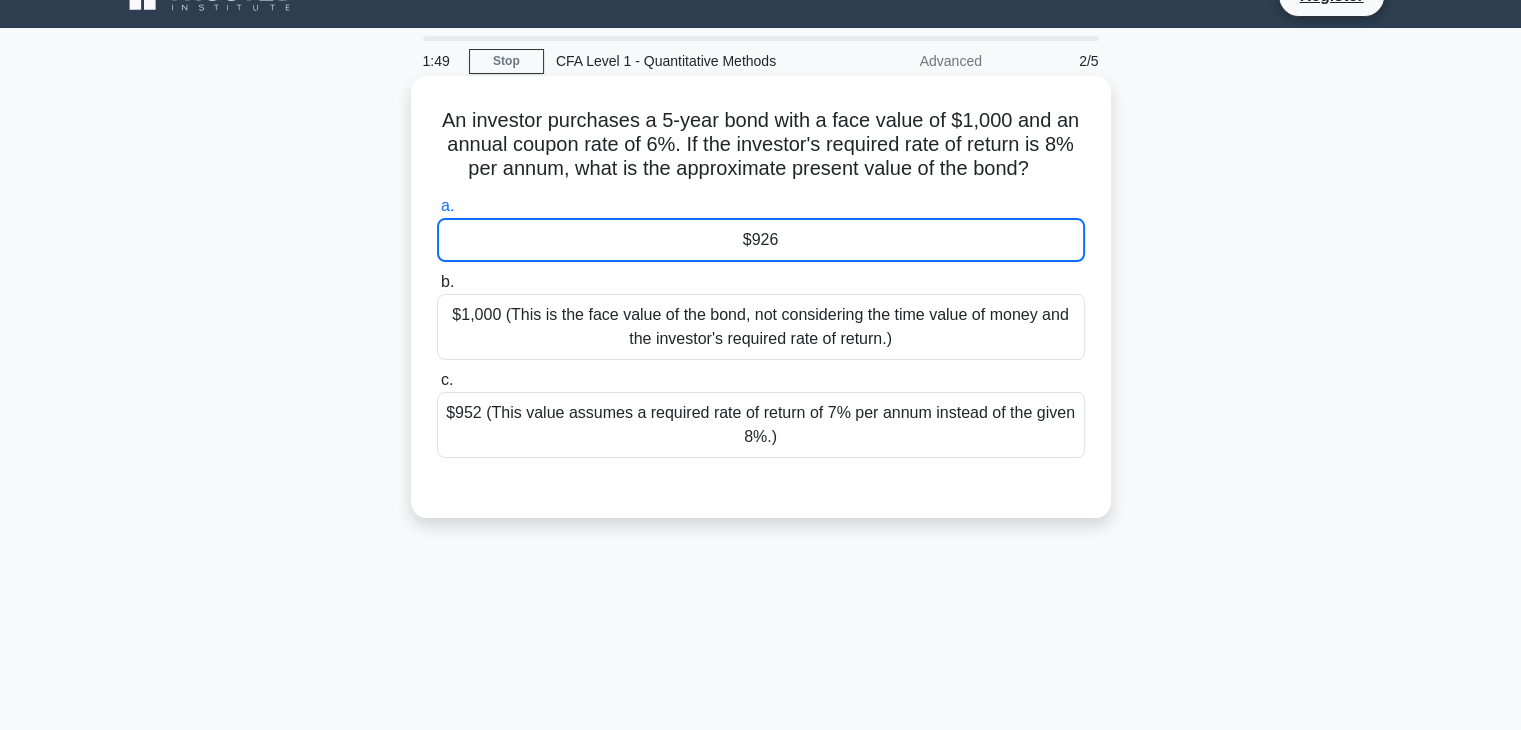 click on "$1,000 (This is the face value of the bond, not considering the time value of money and the investor's required rate of return.)" at bounding box center (761, 327) 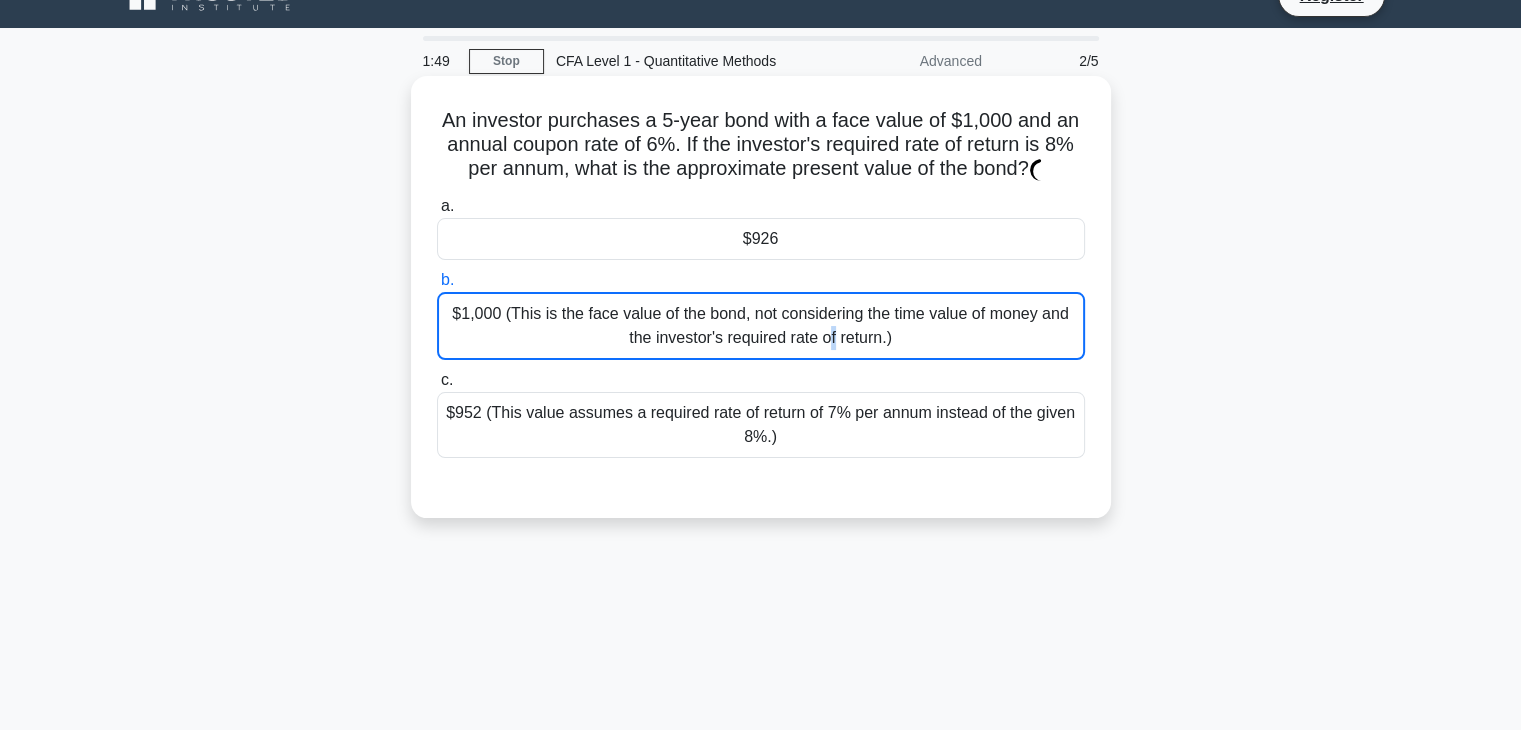 click on "$1,000 (This is the face value of the bond, not considering the time value of money and the investor's required rate of return.)" at bounding box center (761, 326) 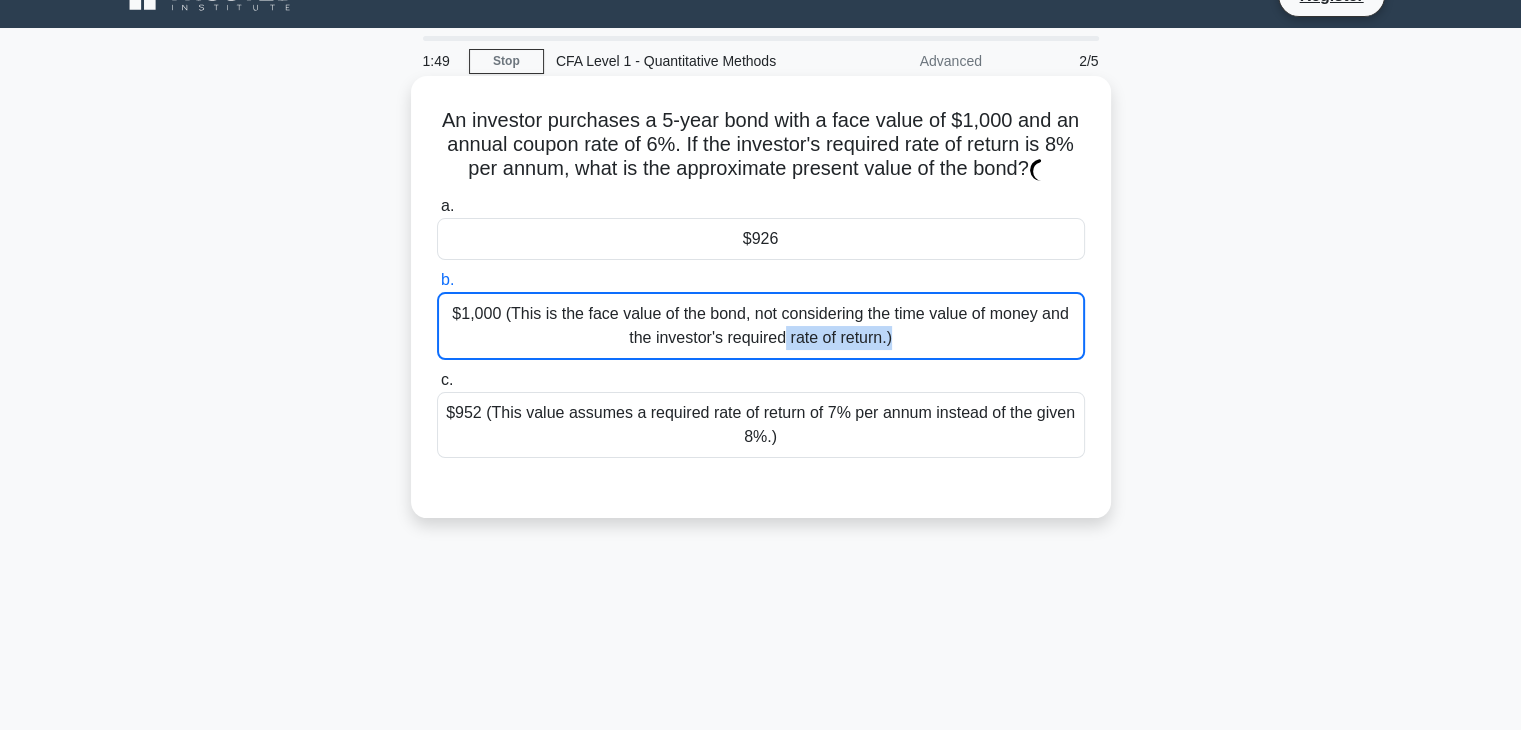 click on "$1,000 (This is the face value of the bond, not considering the time value of money and the investor's required rate of return.)" at bounding box center (761, 326) 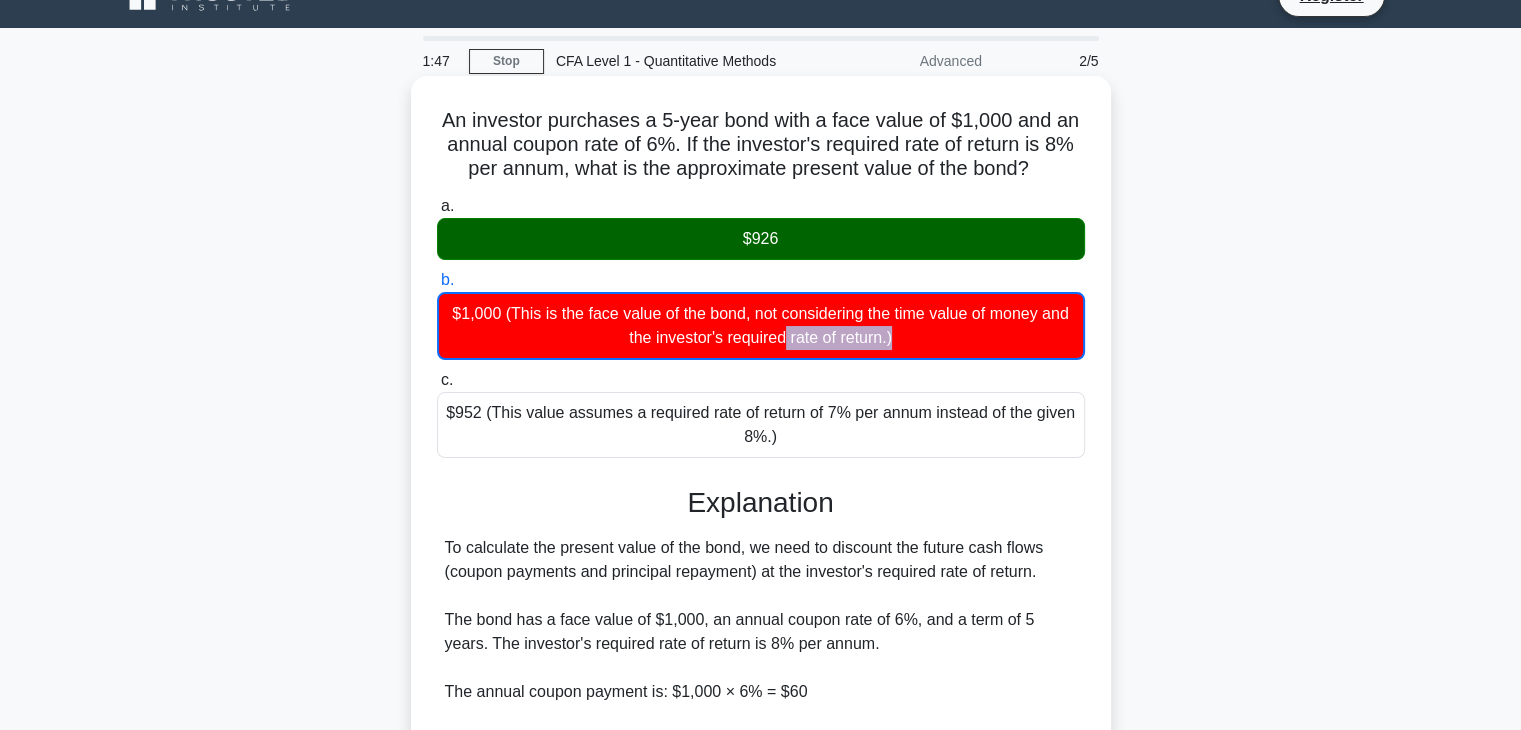 click on "a.
$926
b.
$1,000 (This is the face value of the bond, not considering the time value of money and the investor's required rate of return.)" at bounding box center [761, 759] 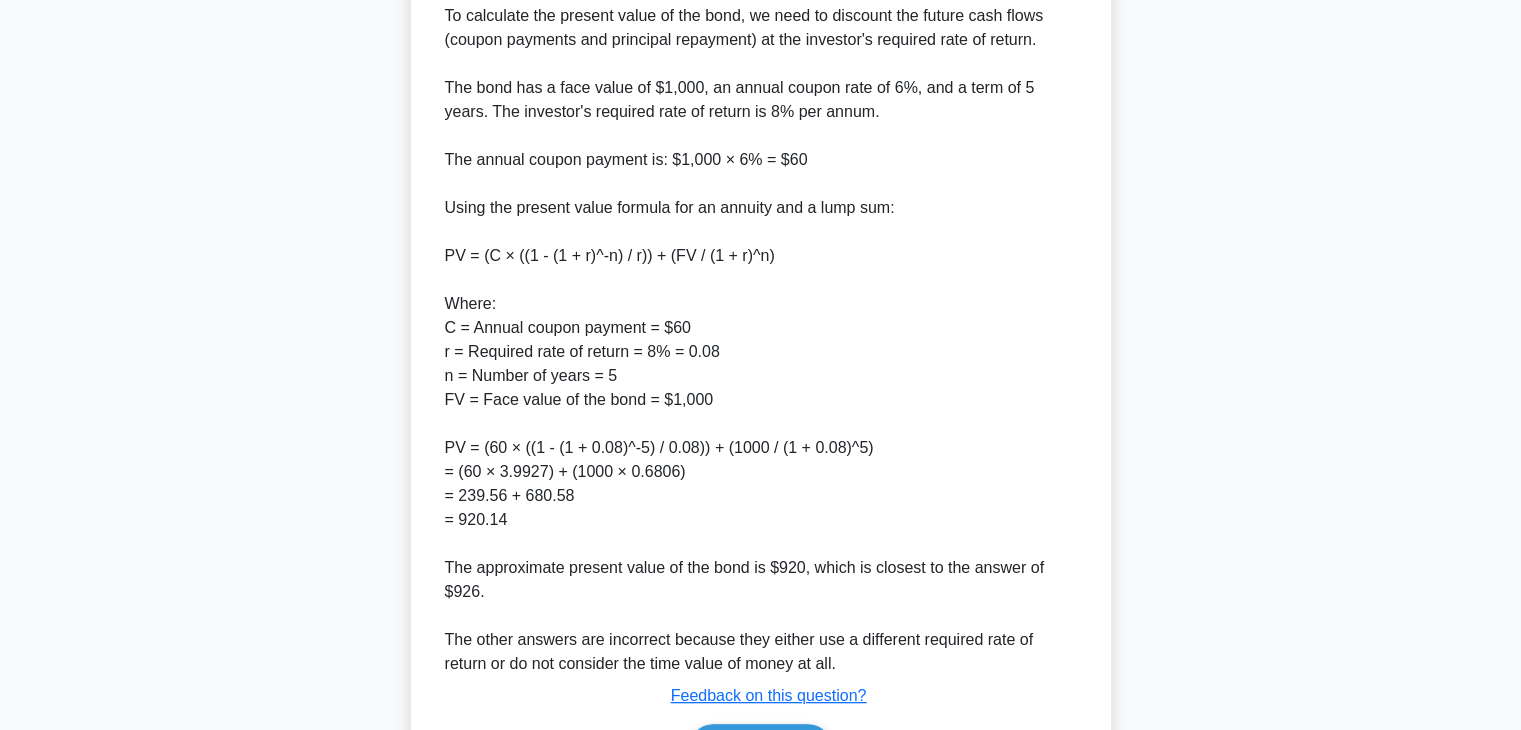 scroll, scrollTop: 573, scrollLeft: 0, axis: vertical 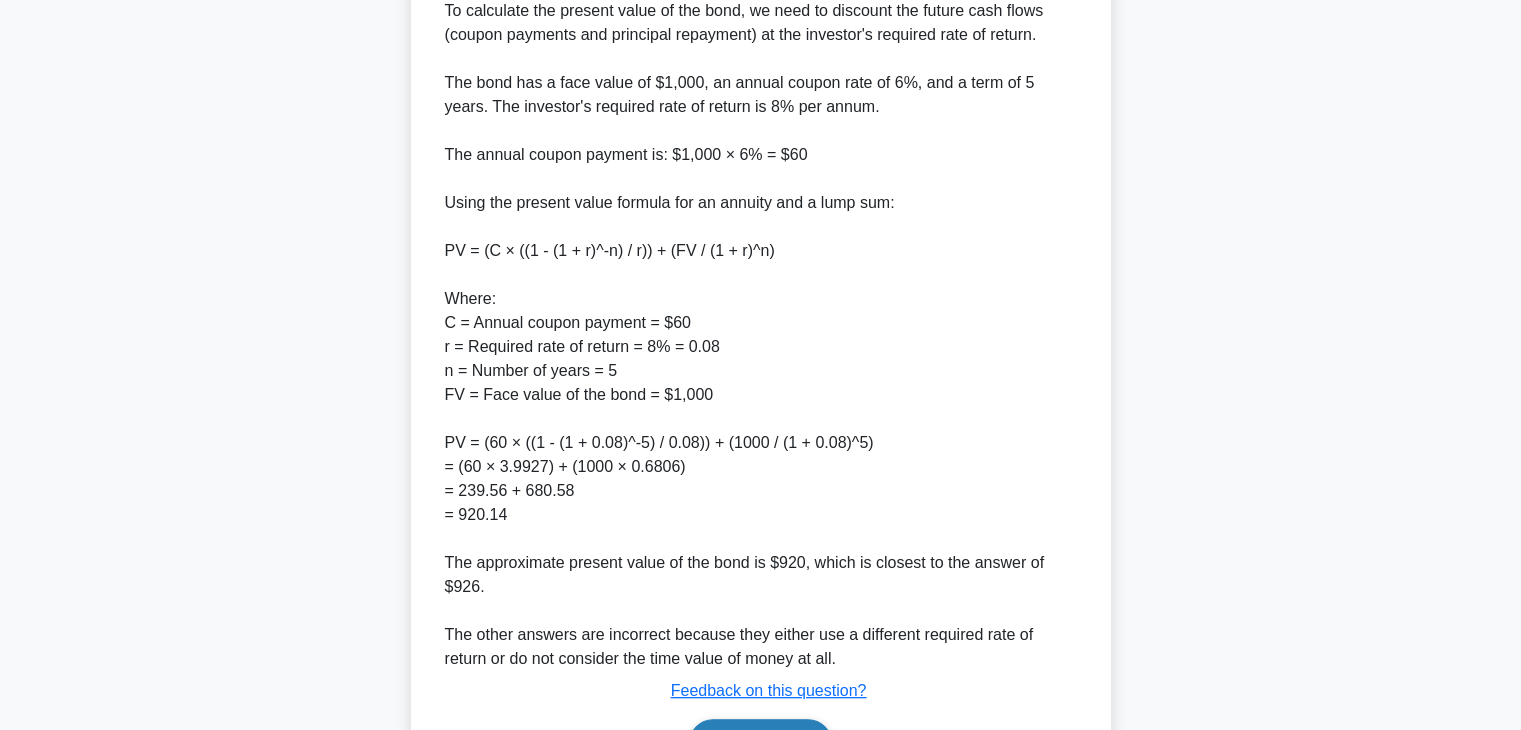 click on "Next" at bounding box center [760, 743] 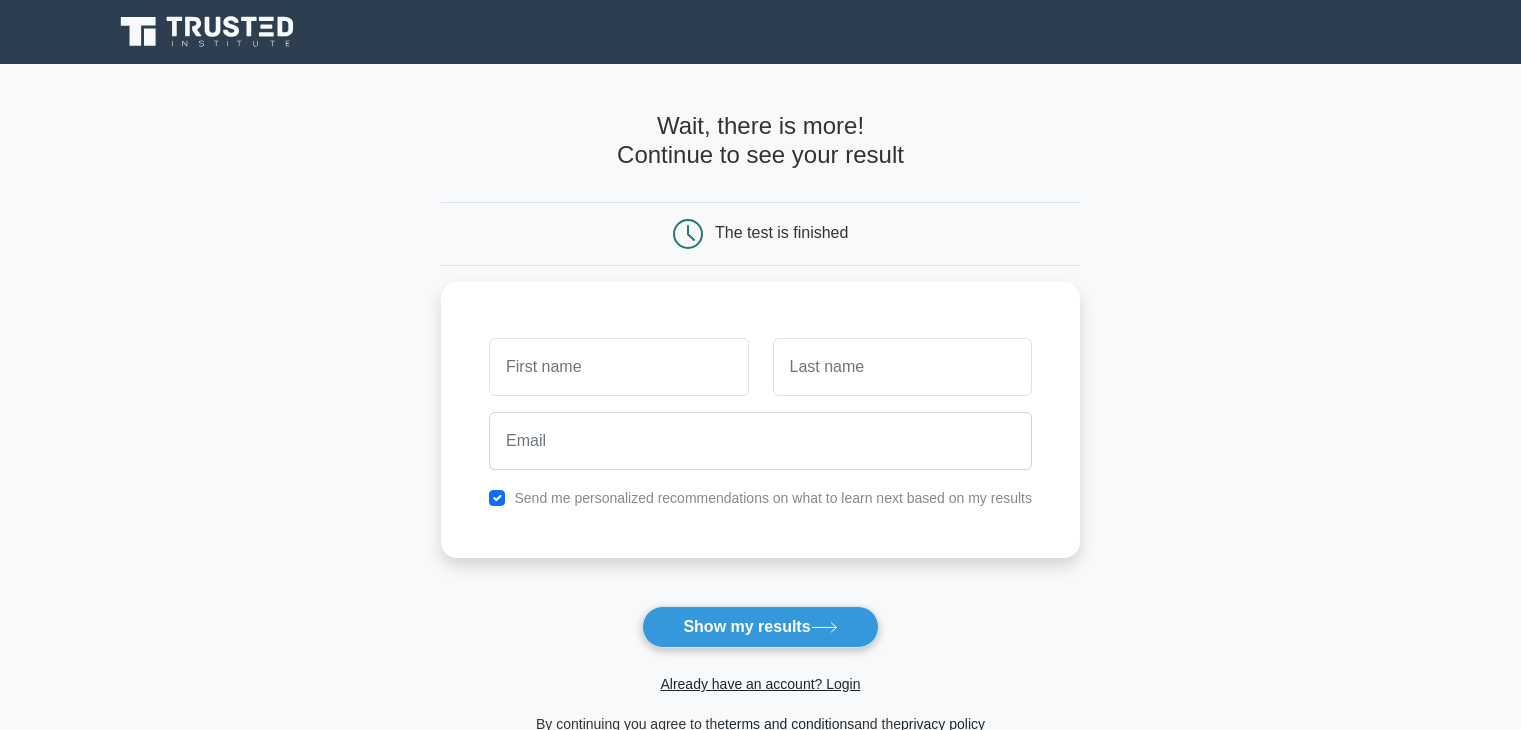 scroll, scrollTop: 0, scrollLeft: 0, axis: both 